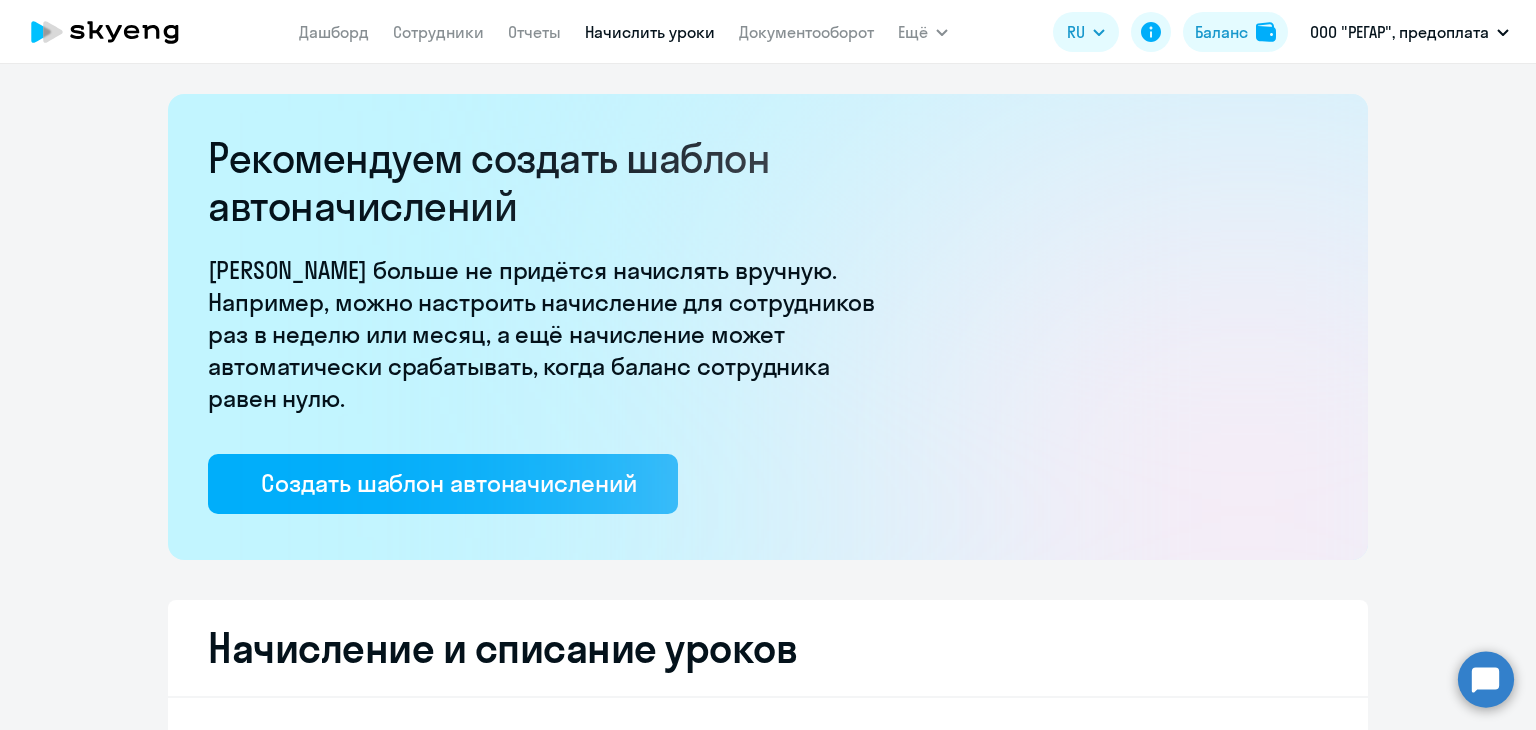 scroll, scrollTop: 0, scrollLeft: 0, axis: both 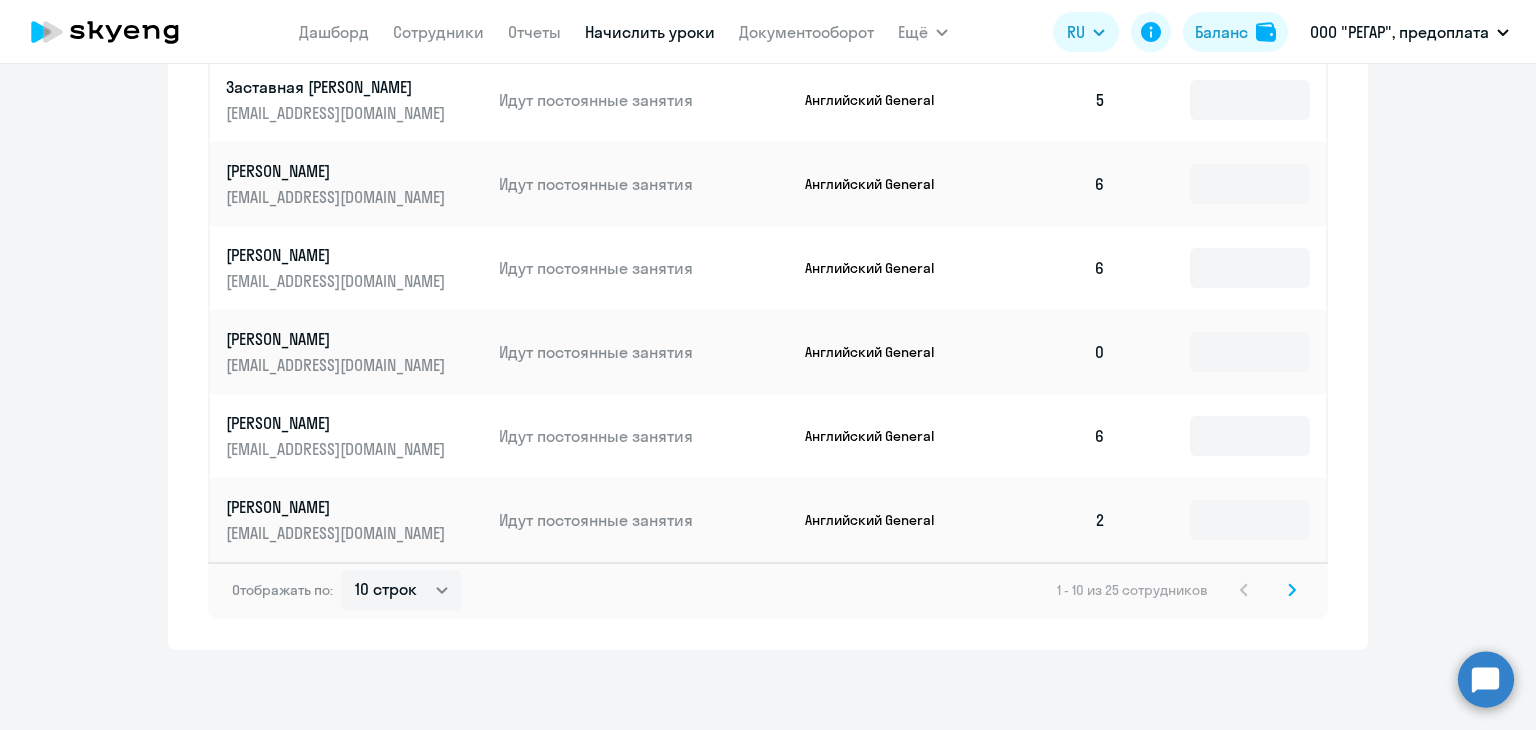 click 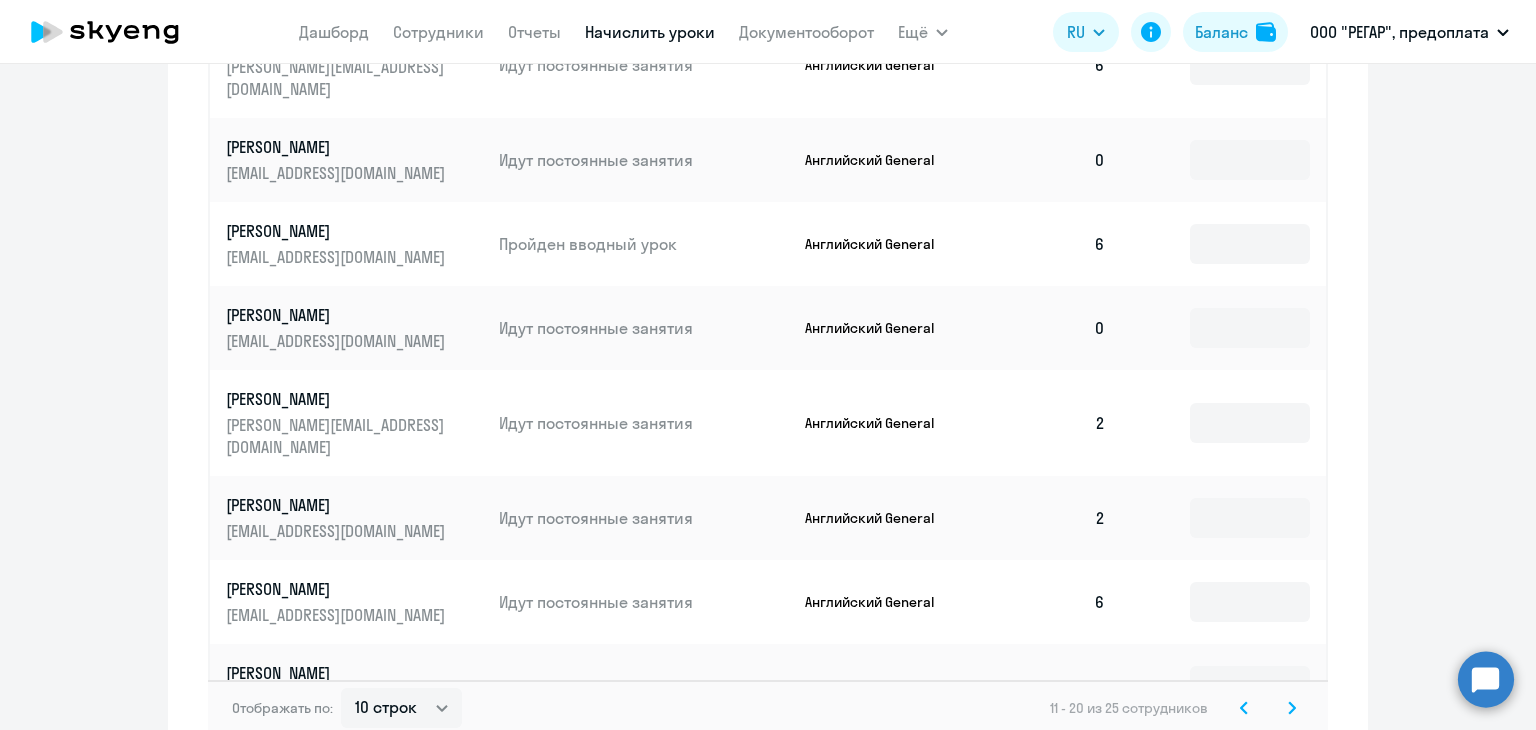 scroll, scrollTop: 1300, scrollLeft: 0, axis: vertical 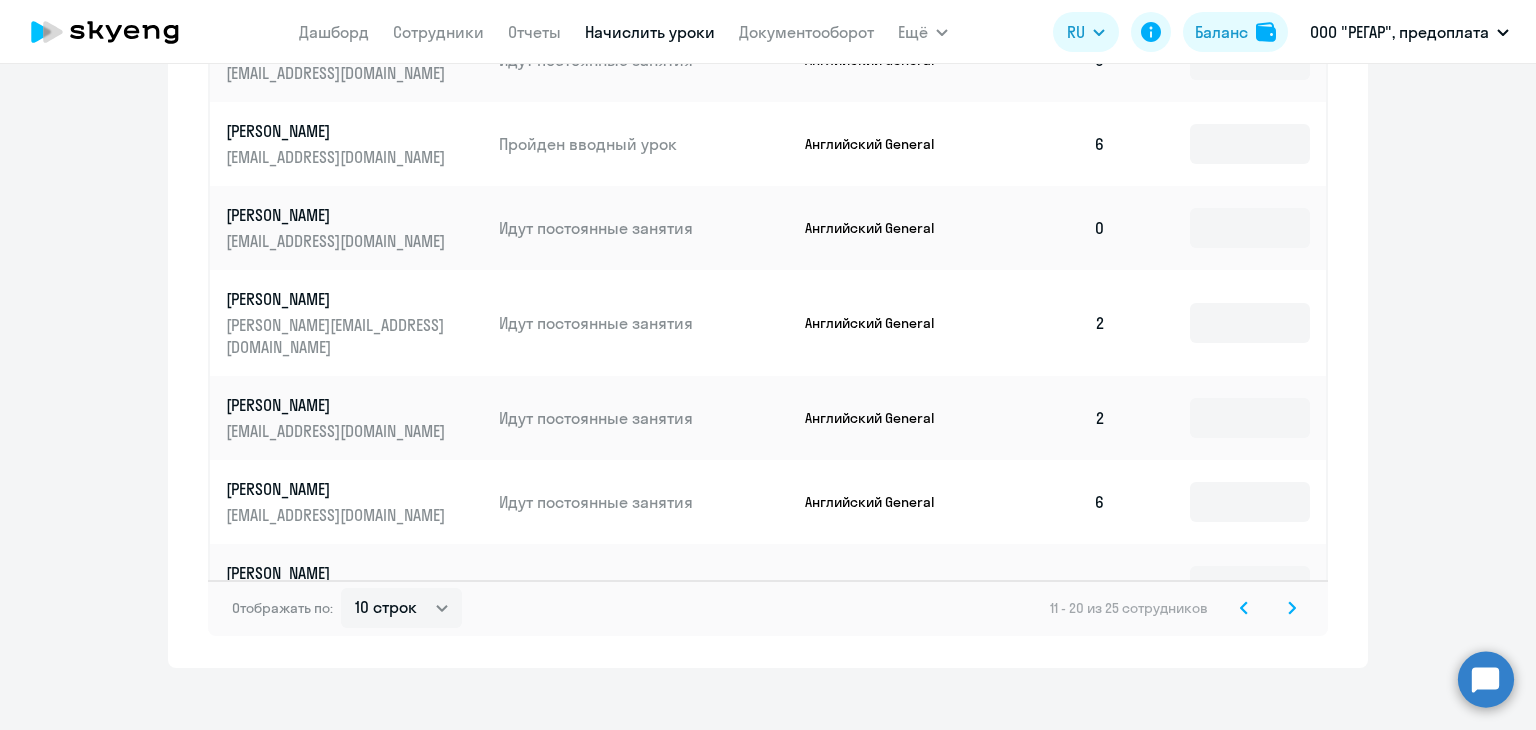 click 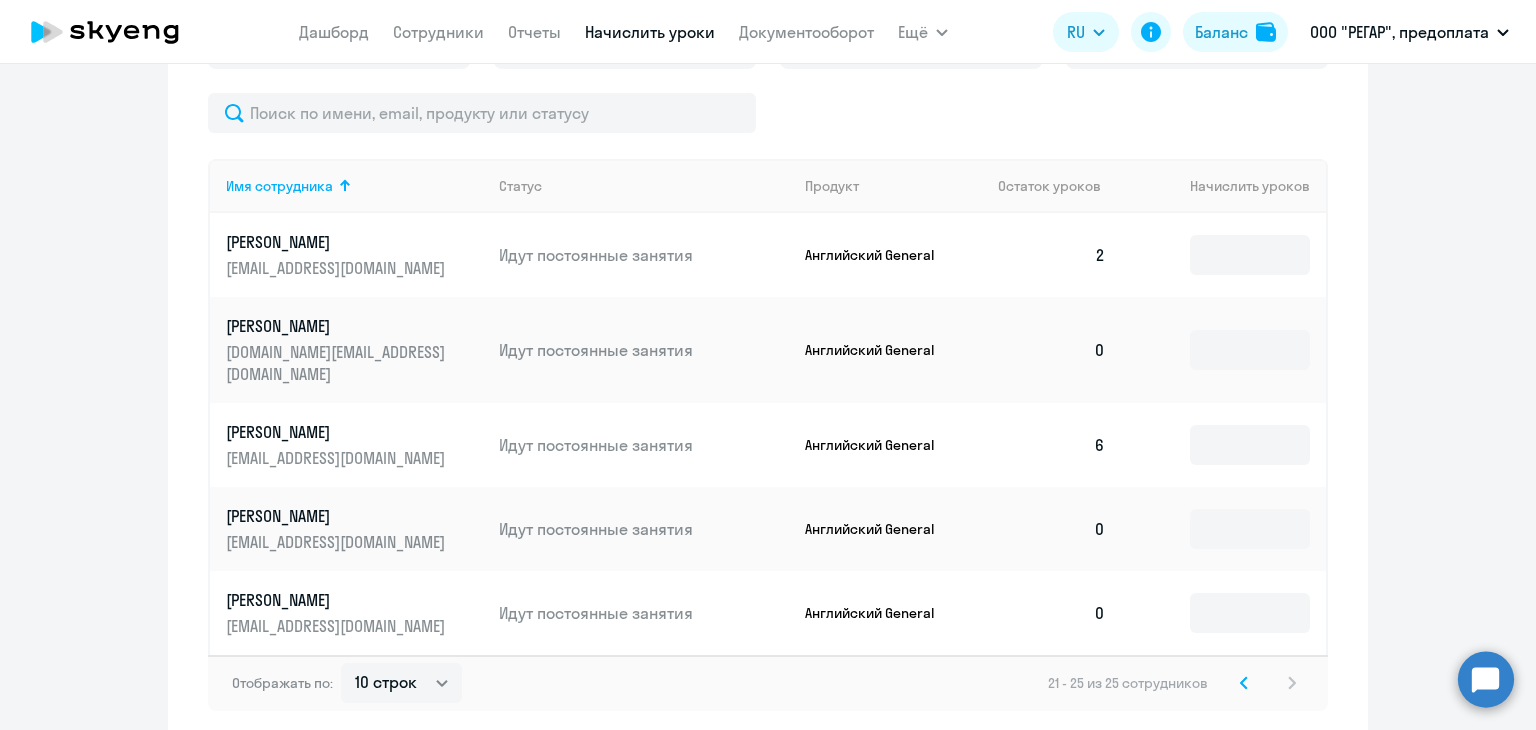 scroll, scrollTop: 780, scrollLeft: 0, axis: vertical 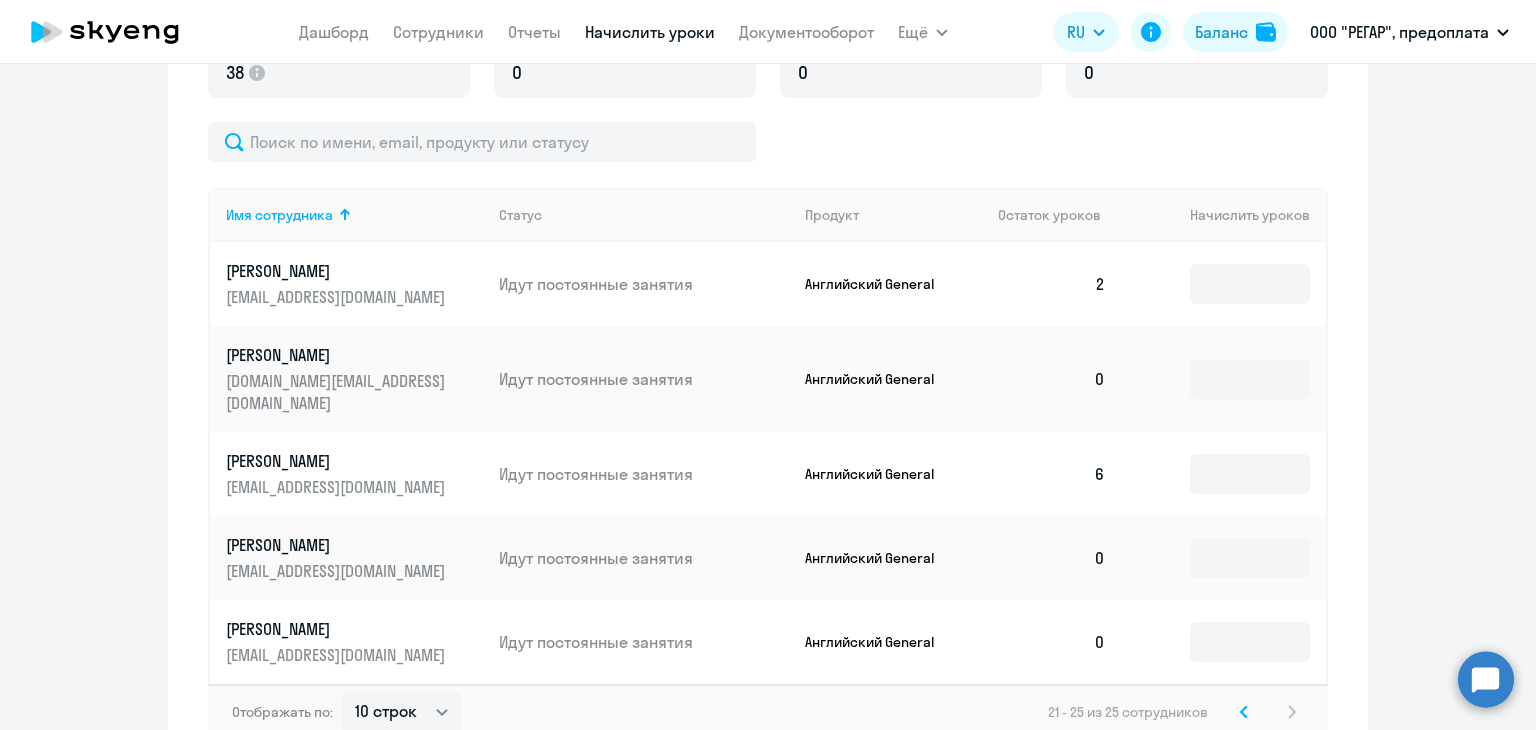 click on "Рекомендуем создать шаблон автоначислений Уроки больше не придётся начислять вручную. Например, можно настроить начисление для сотрудников раз в неделю или месяц, а ещё начисление может автоматически срабатывать, когда баланс сотрудника равен нулю.
Создать шаблон автоначислений
Начисление и списание уроков Начисление уроков Начисление пакетов Ожидают оплаты Списание уроков Английский General 38
Английский с Native 0 Английский Premium 0 Talks 0
2" 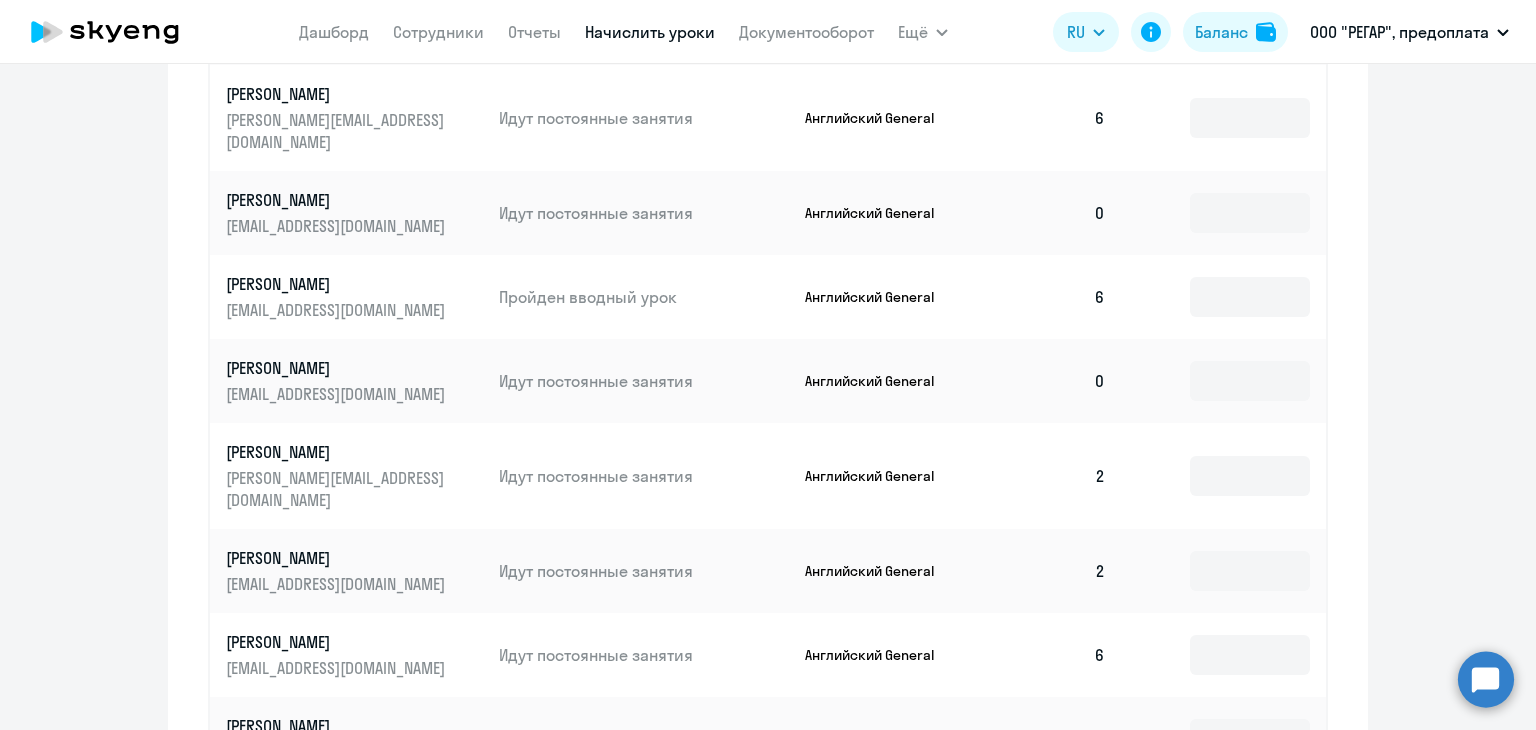 scroll, scrollTop: 1180, scrollLeft: 0, axis: vertical 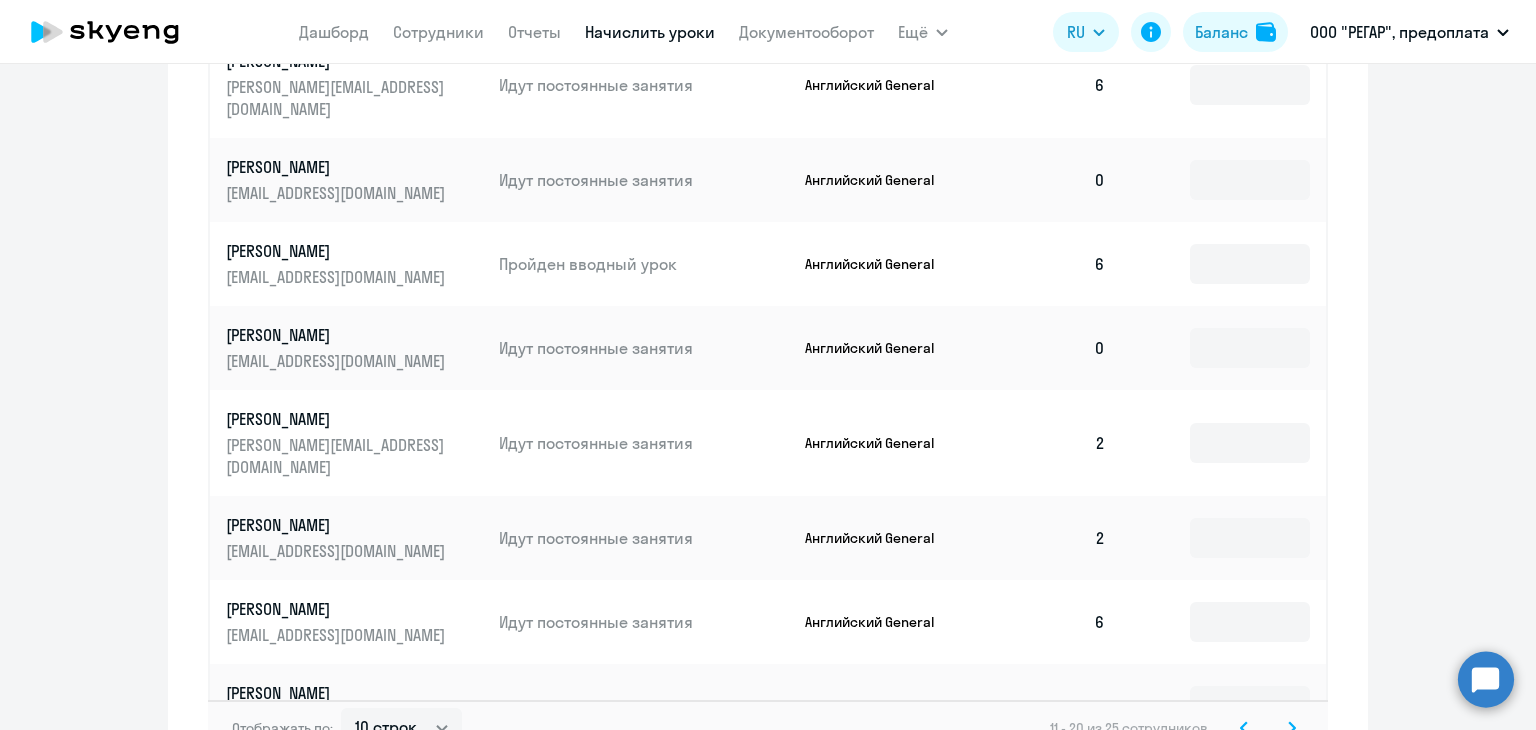 click on "Рекомендуем создать шаблон автоначислений Уроки больше не придётся начислять вручную. Например, можно настроить начисление для сотрудников раз в неделю или месяц, а ещё начисление может автоматически срабатывать, когда баланс сотрудника равен нулю.
Создать шаблон автоначислений
Начисление и списание уроков Начисление уроков Начисление пакетов Ожидают оплаты Списание уроков Английский General 38
Английский с Native 0 Английский Premium 0 Talks 0
3" 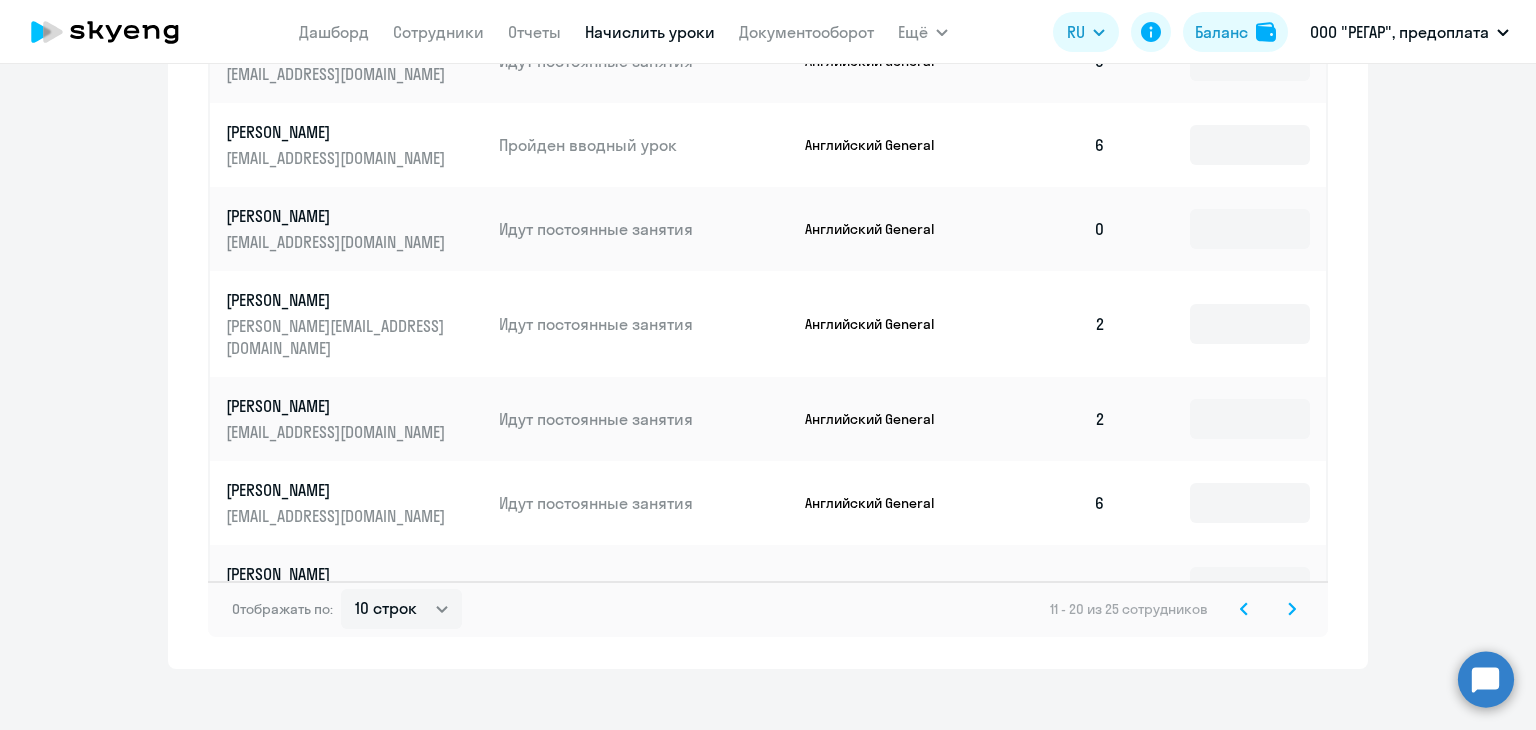 scroll, scrollTop: 1300, scrollLeft: 0, axis: vertical 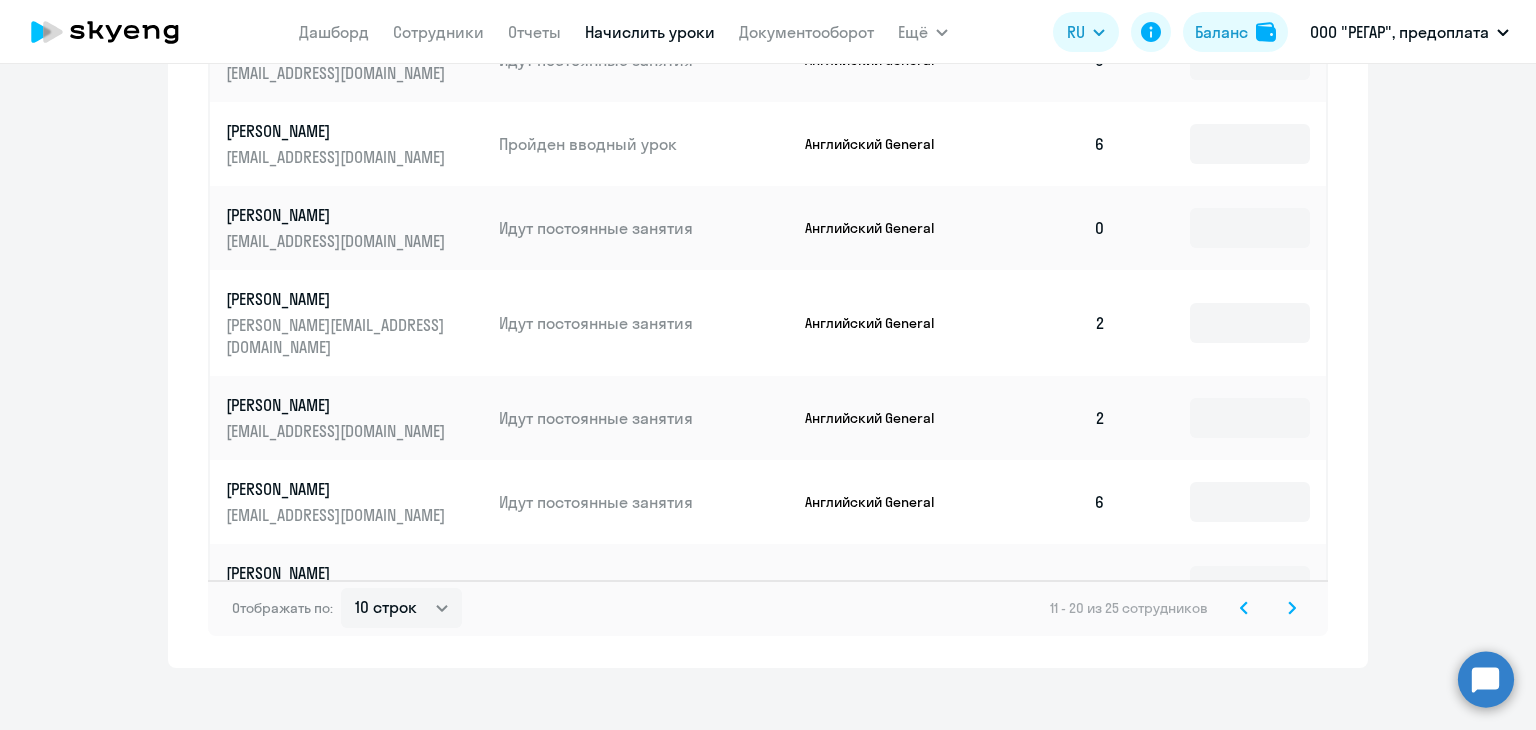 click 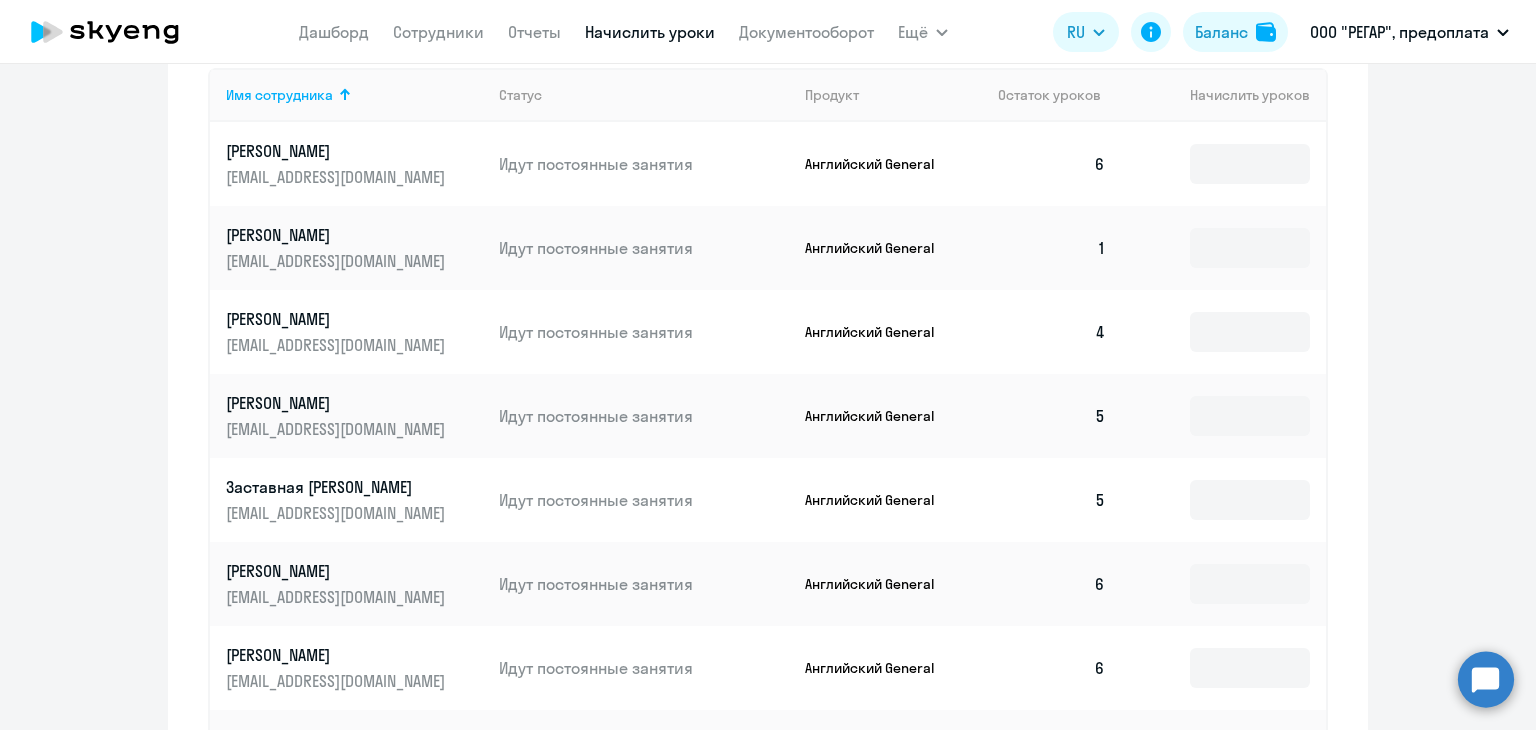 scroll, scrollTop: 1000, scrollLeft: 0, axis: vertical 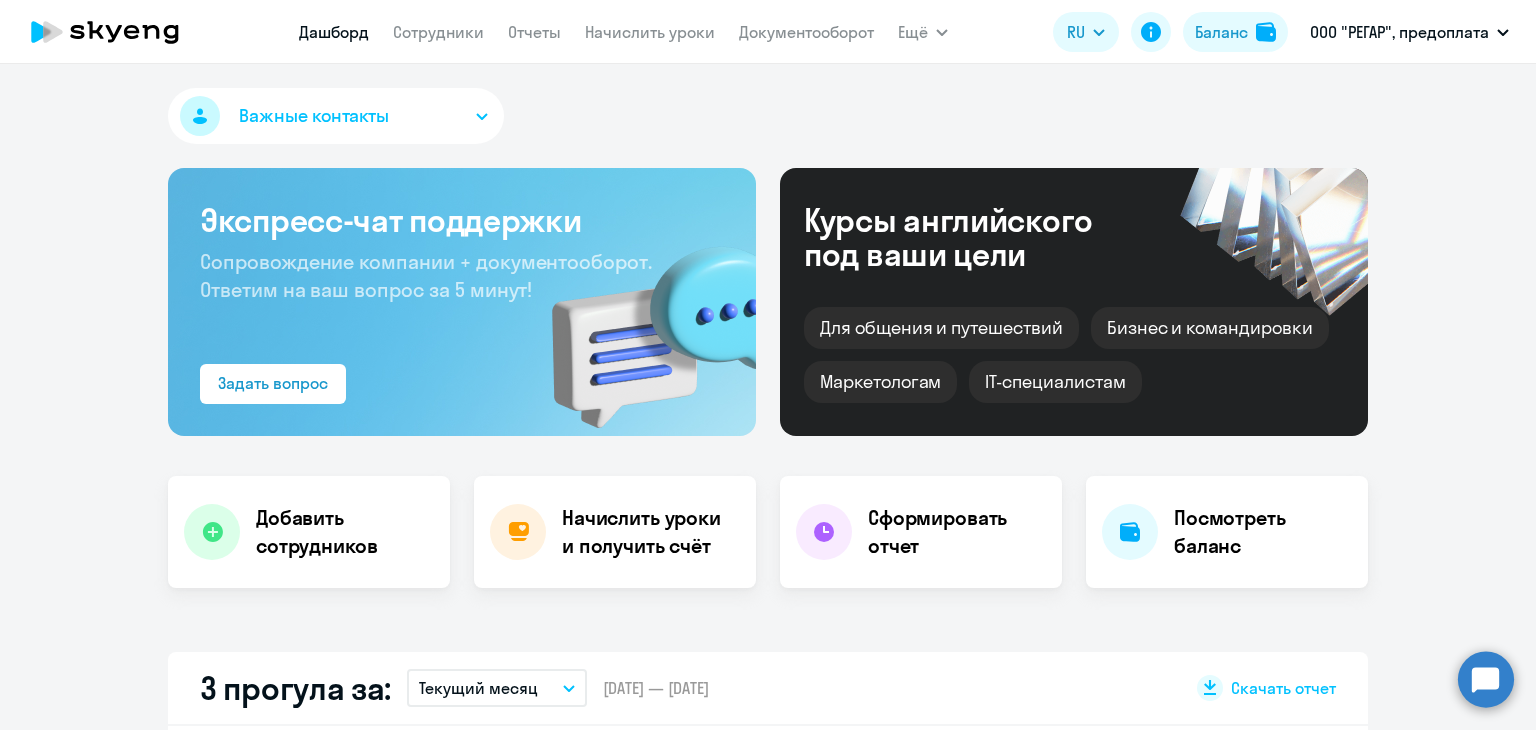 select on "30" 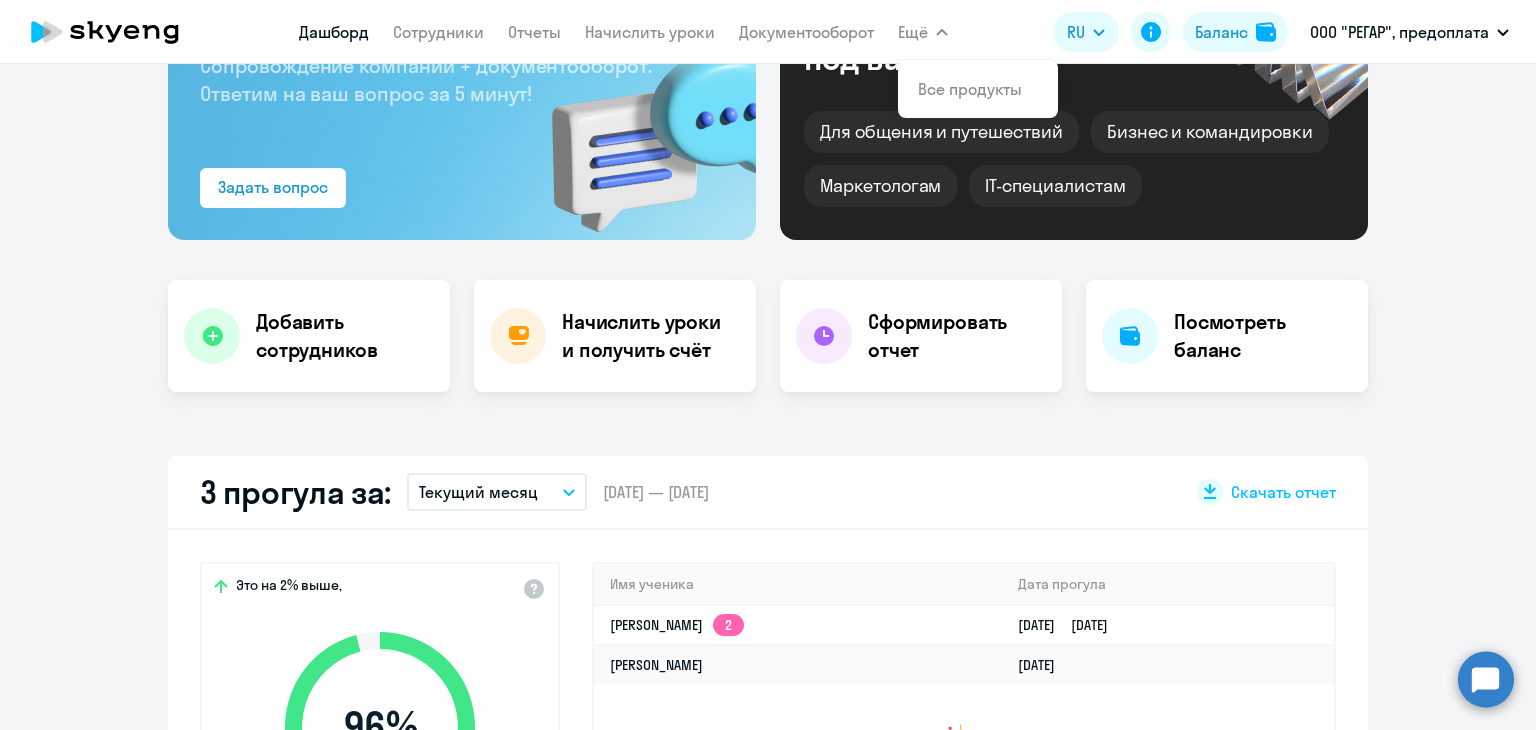 scroll, scrollTop: 100, scrollLeft: 0, axis: vertical 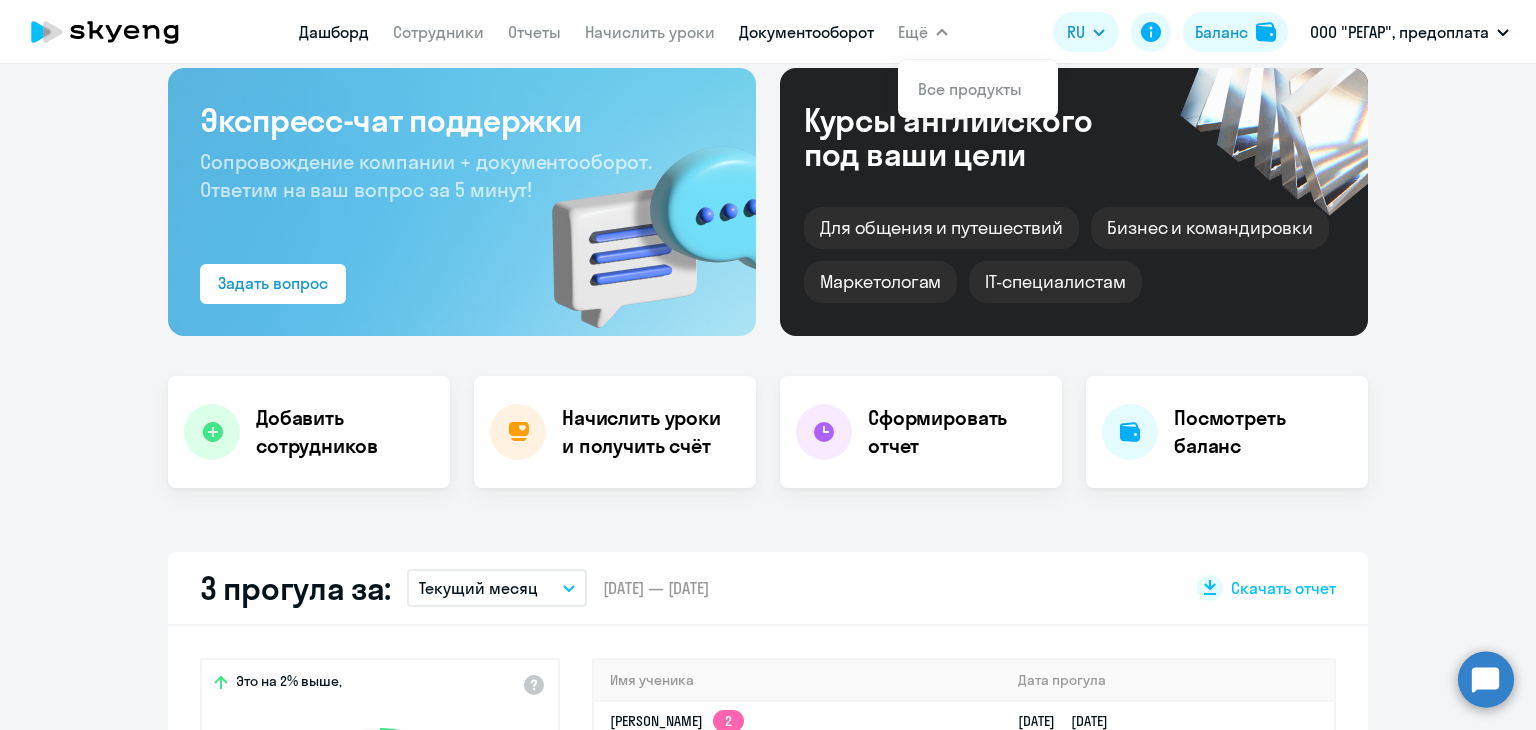 click on "Документооборот" at bounding box center (806, 32) 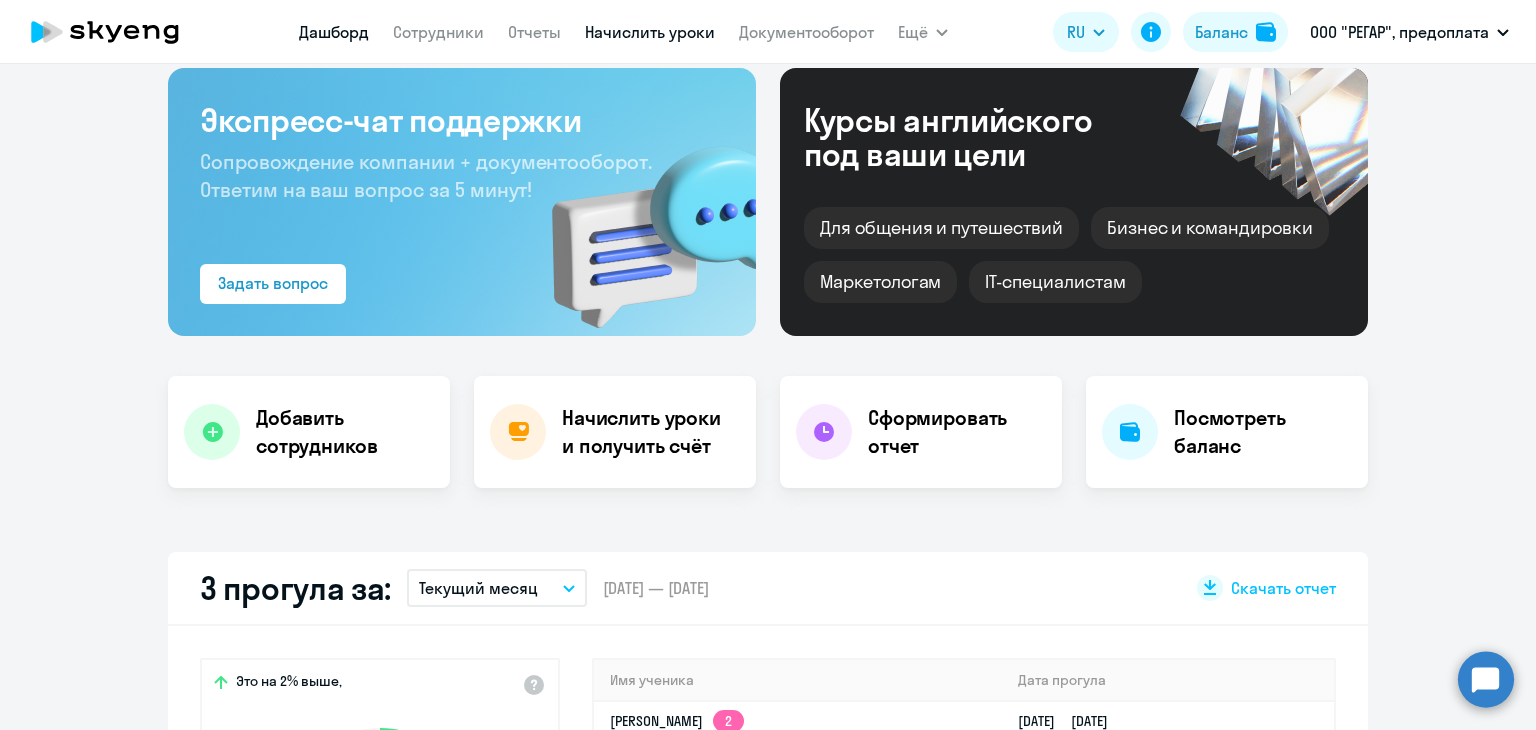 scroll, scrollTop: 0, scrollLeft: 0, axis: both 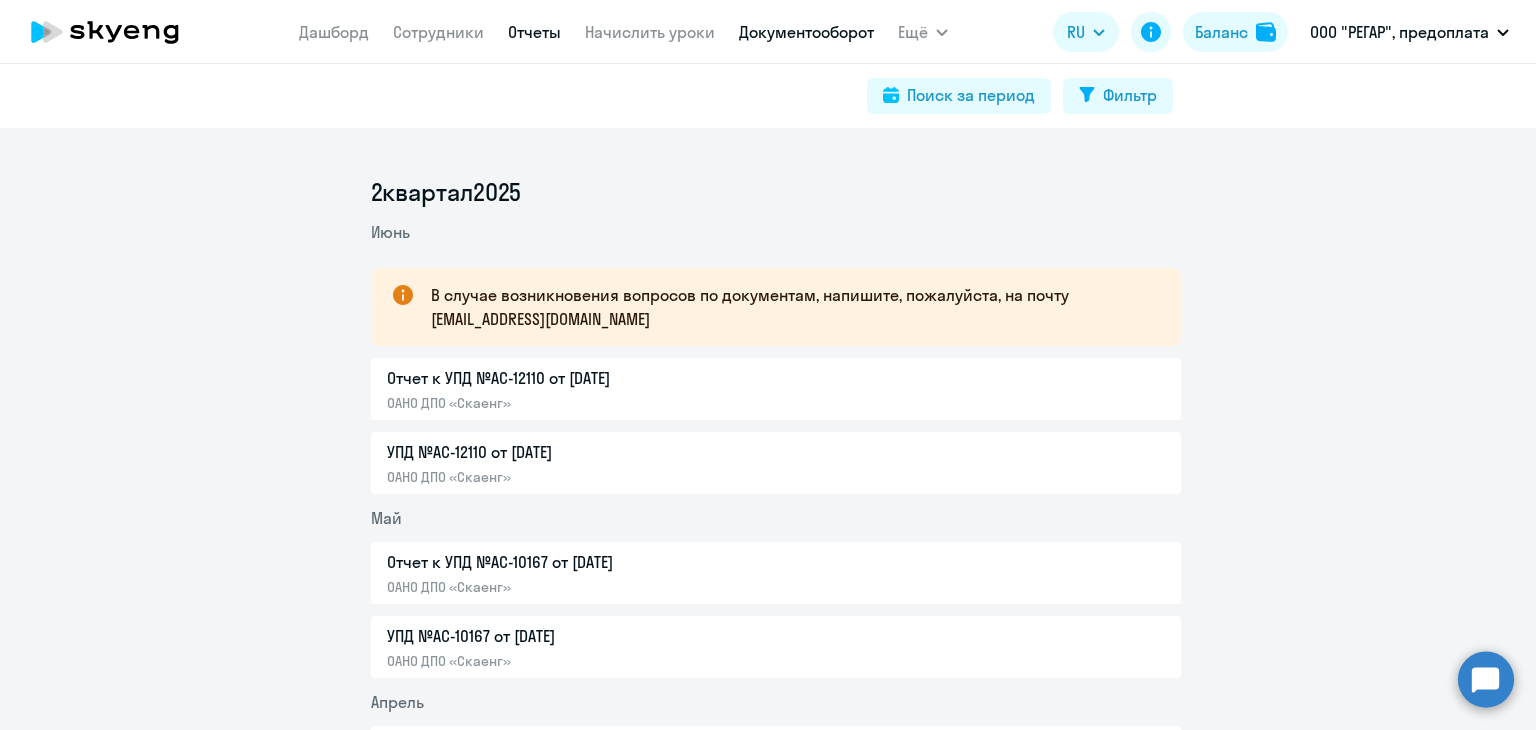 click on "Отчеты" at bounding box center [534, 32] 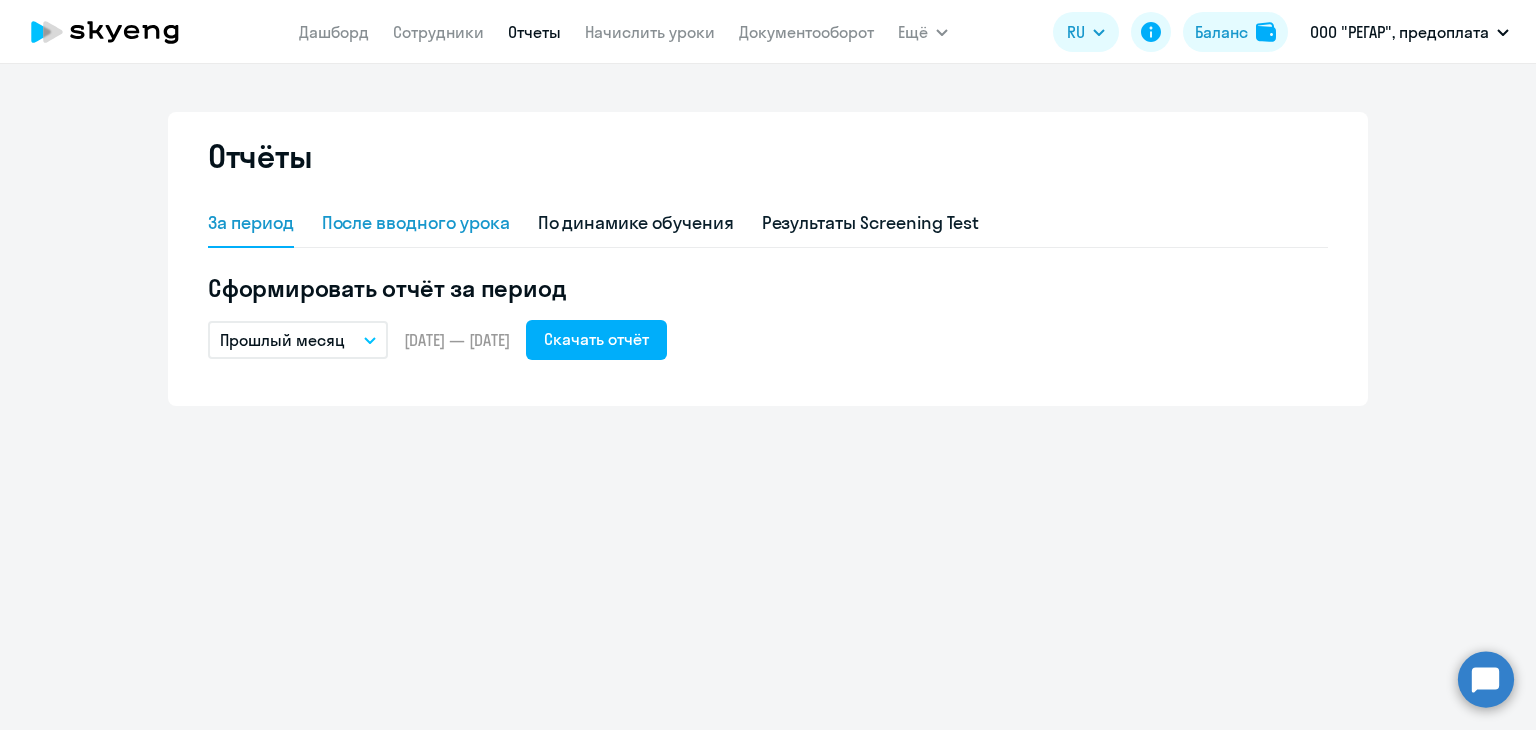 click on "После вводного урока" 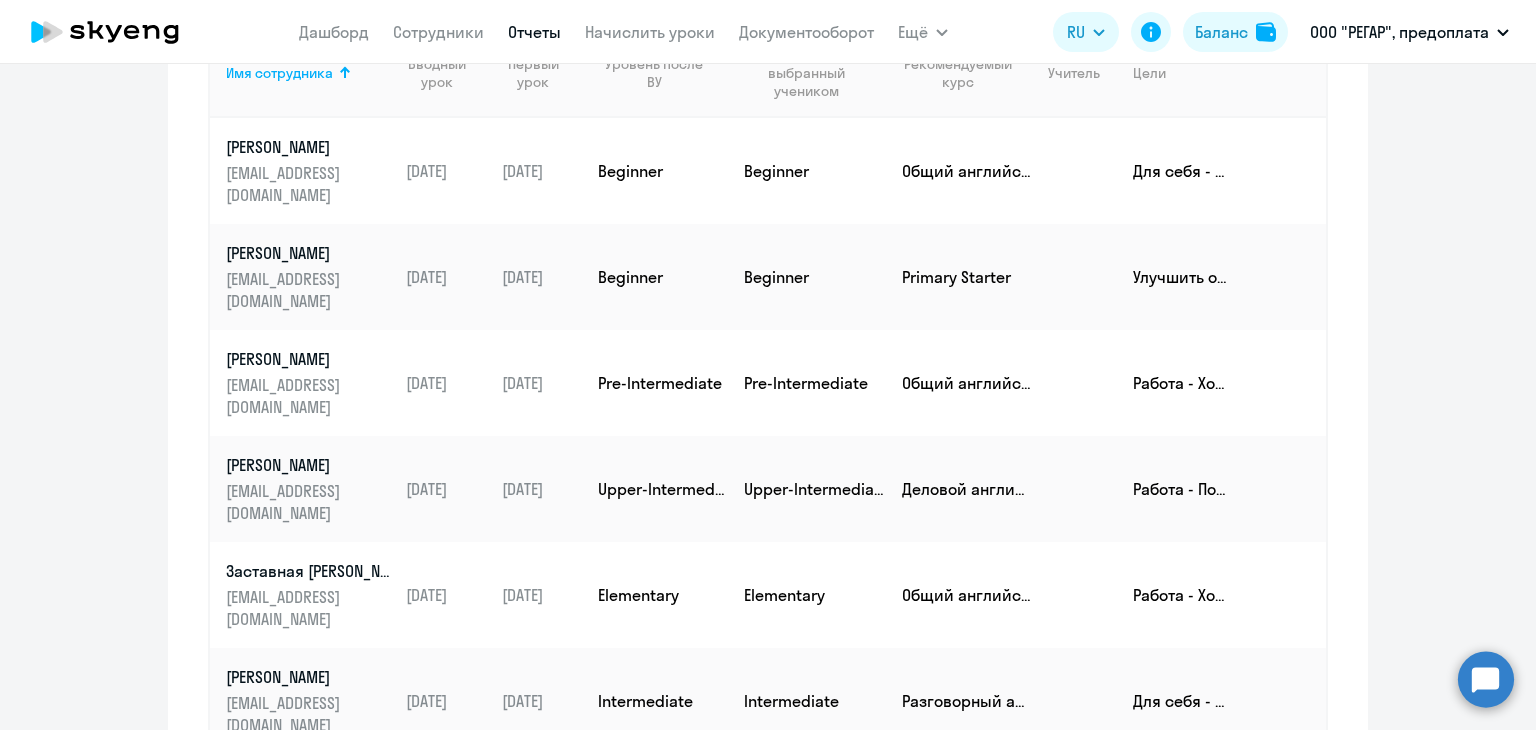 scroll, scrollTop: 600, scrollLeft: 0, axis: vertical 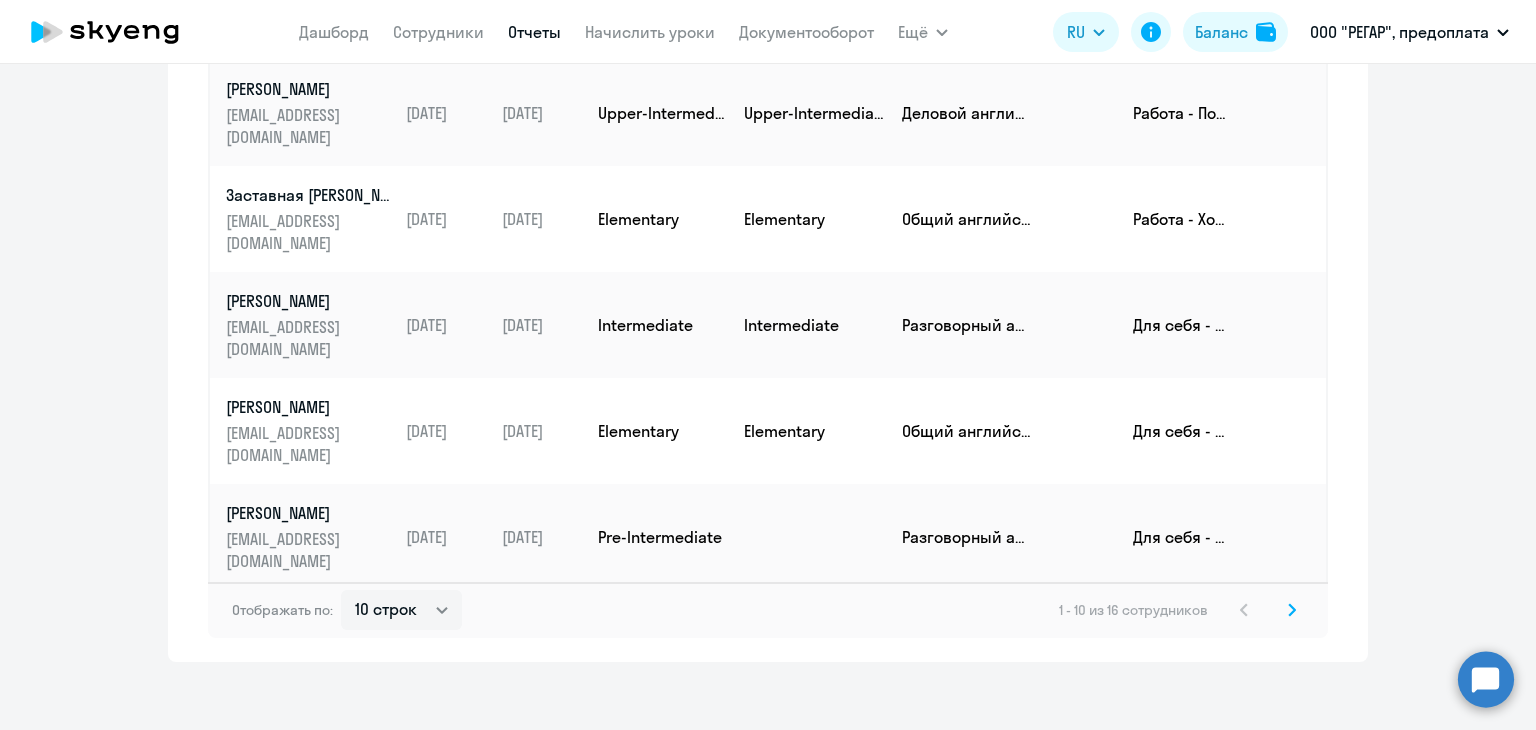 click on "Отображать по:  10 строк   30 строк   50 строк   1 - 10 из 16 сотрудников" 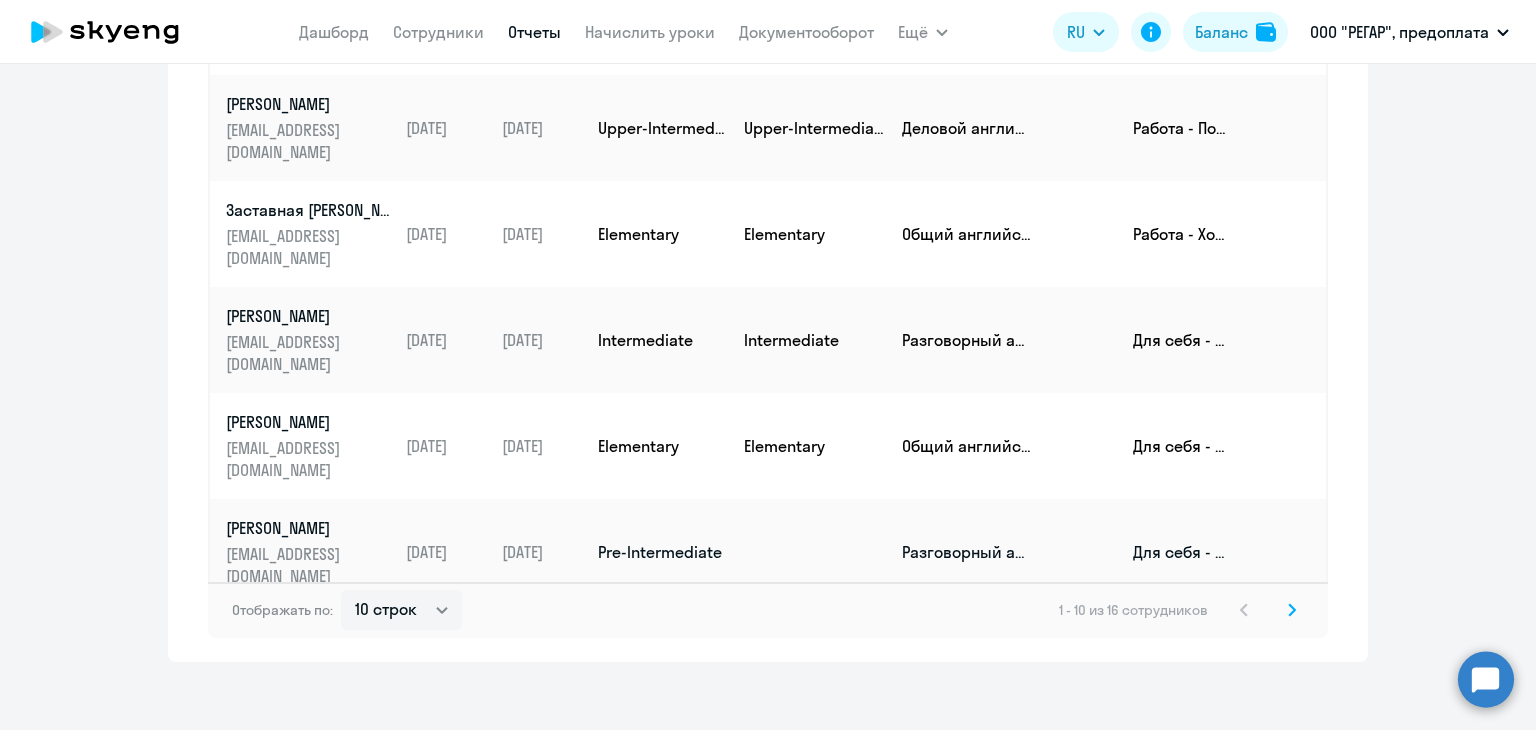 scroll, scrollTop: 0, scrollLeft: 0, axis: both 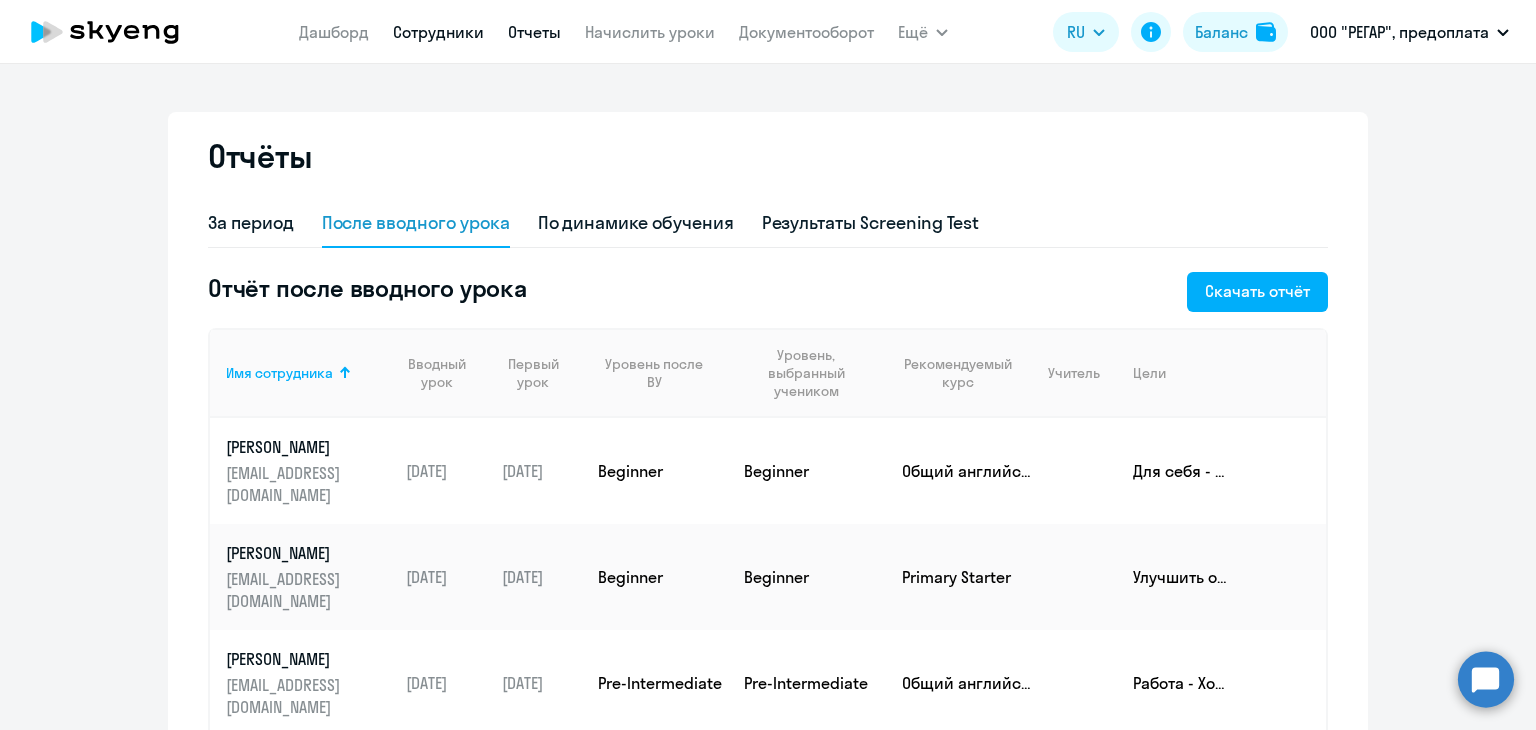click on "Сотрудники" at bounding box center [438, 32] 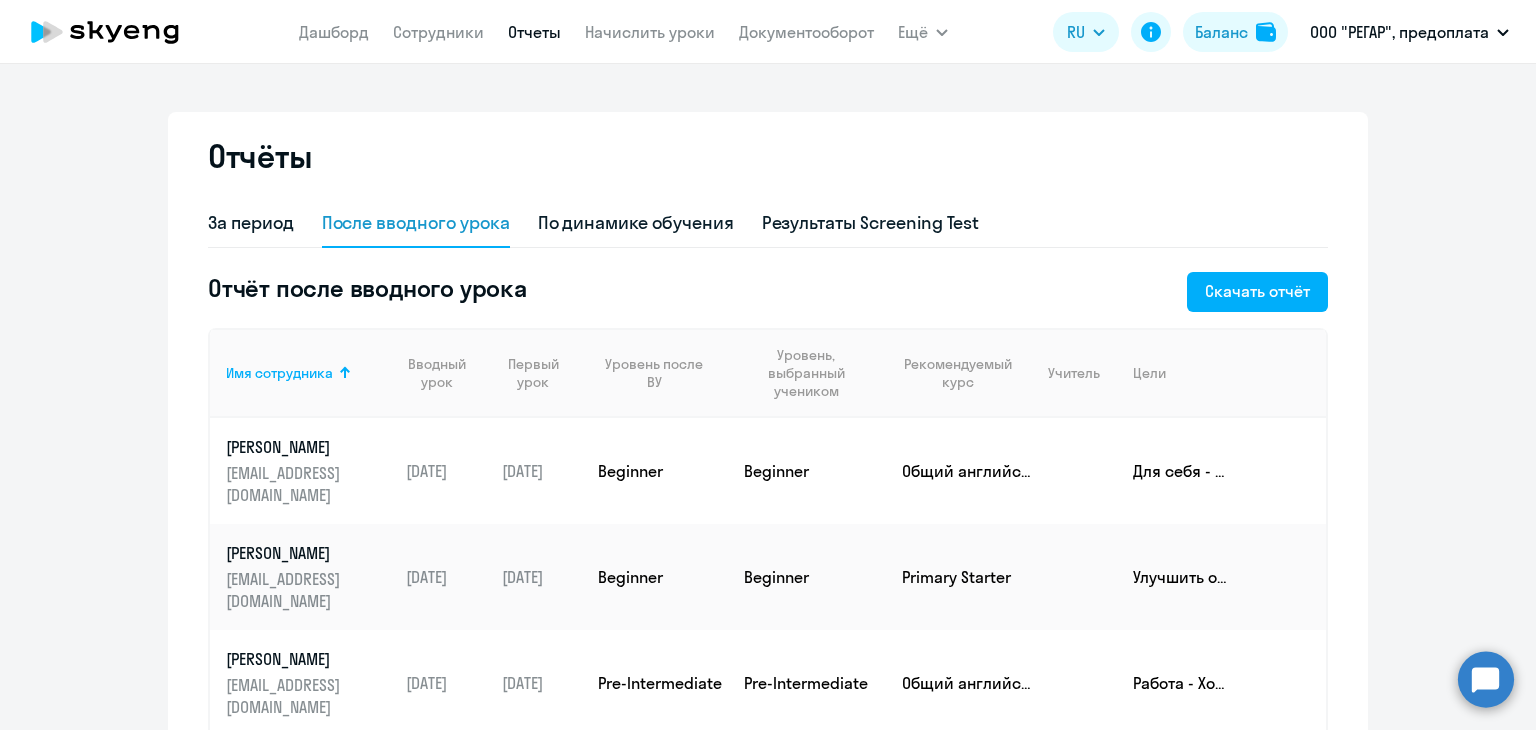 select on "30" 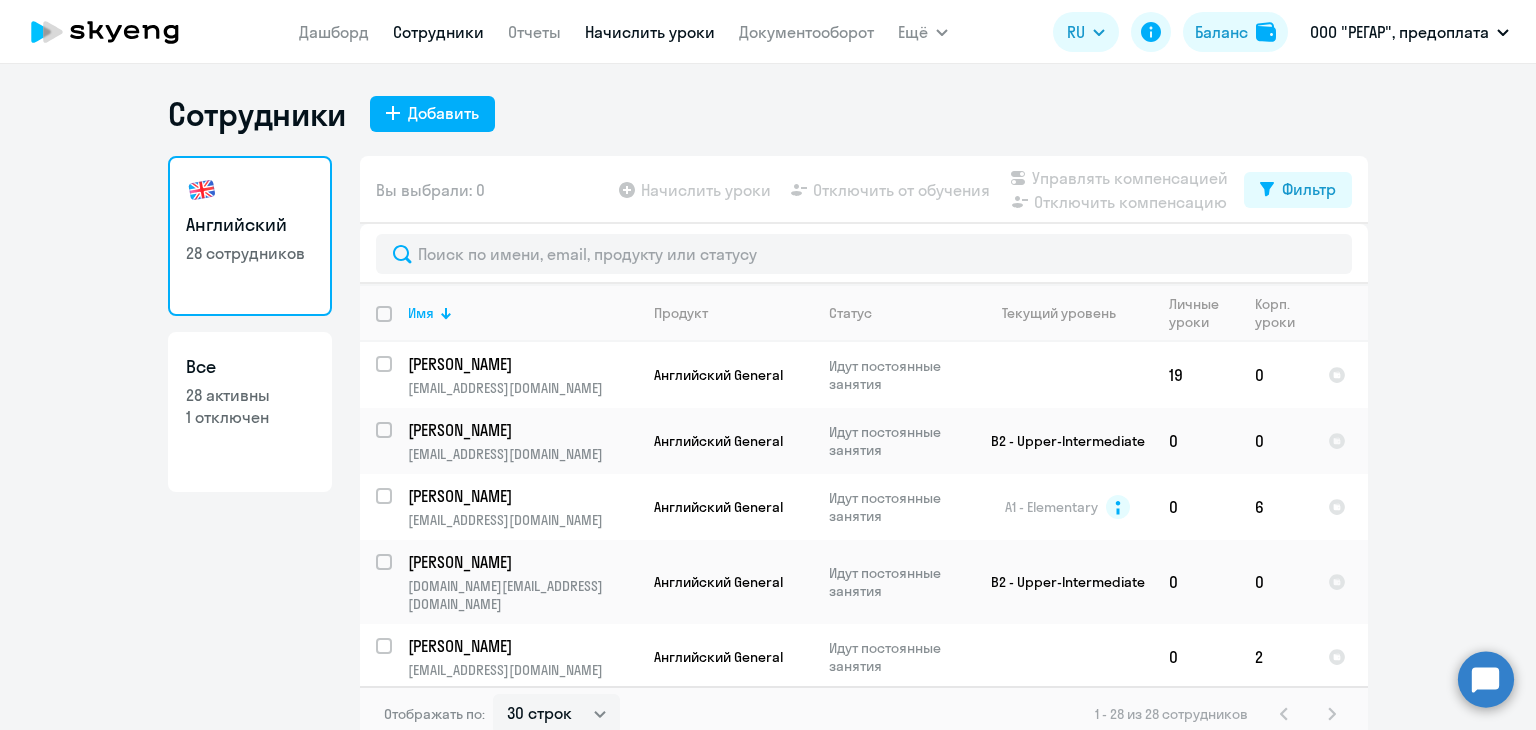 click on "Начислить уроки" at bounding box center (650, 32) 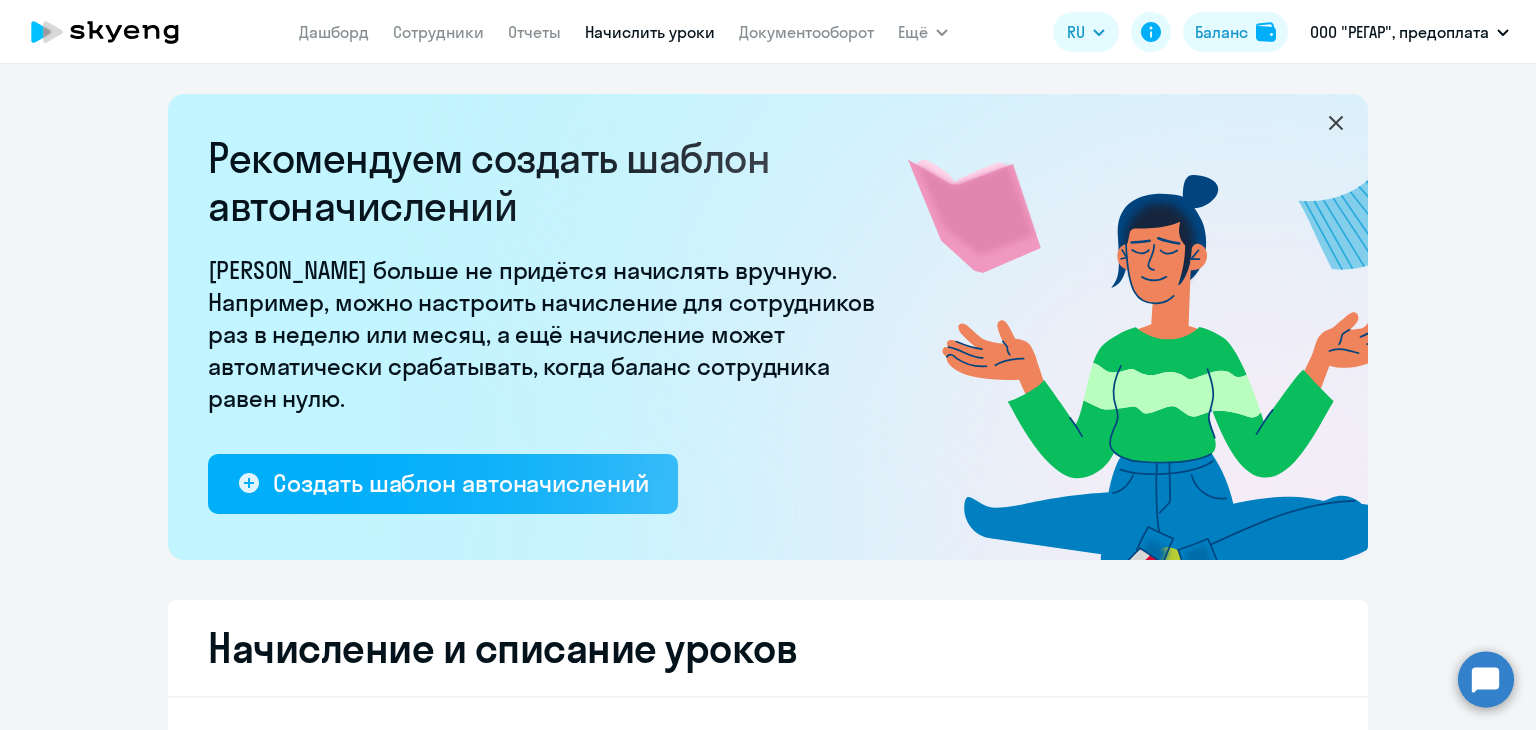 select on "10" 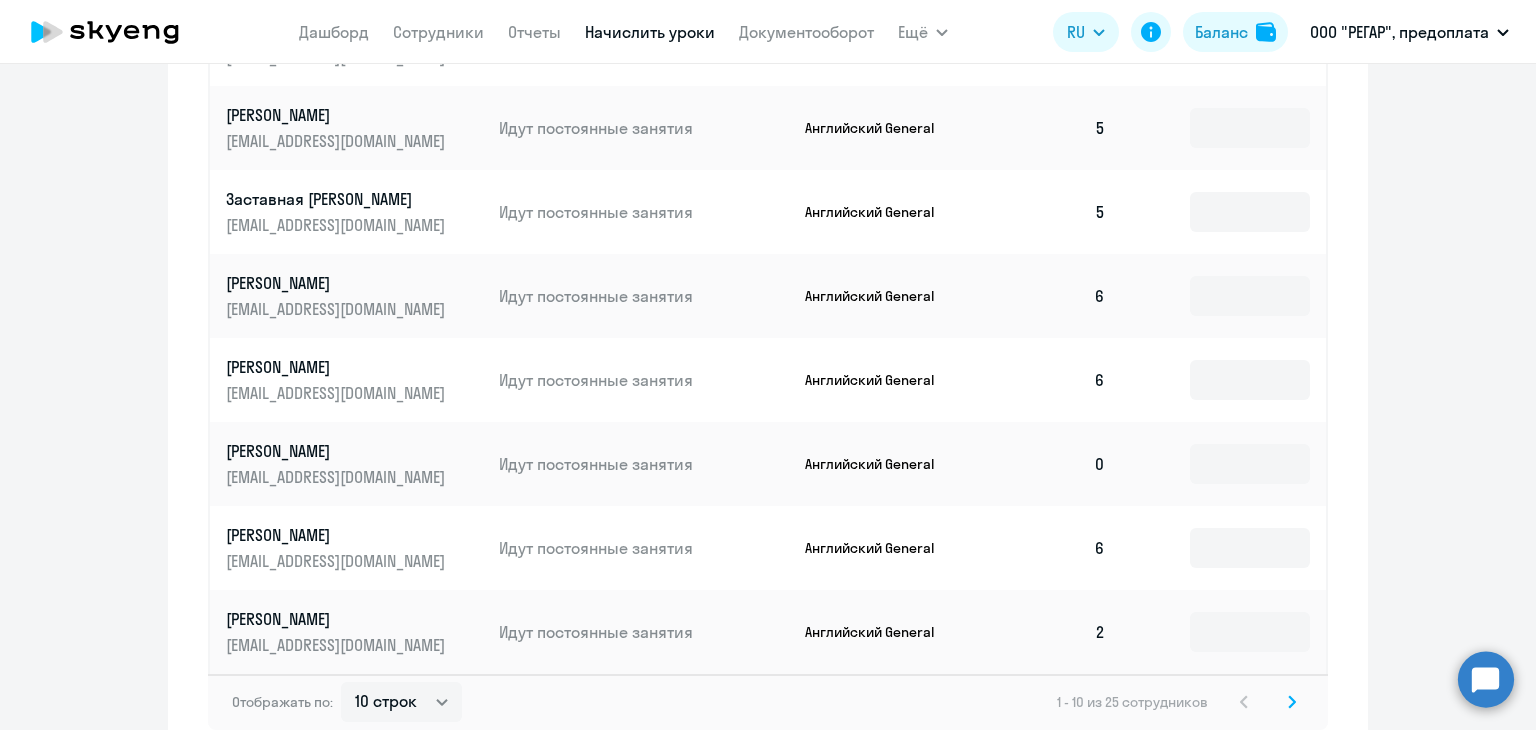 scroll, scrollTop: 1200, scrollLeft: 0, axis: vertical 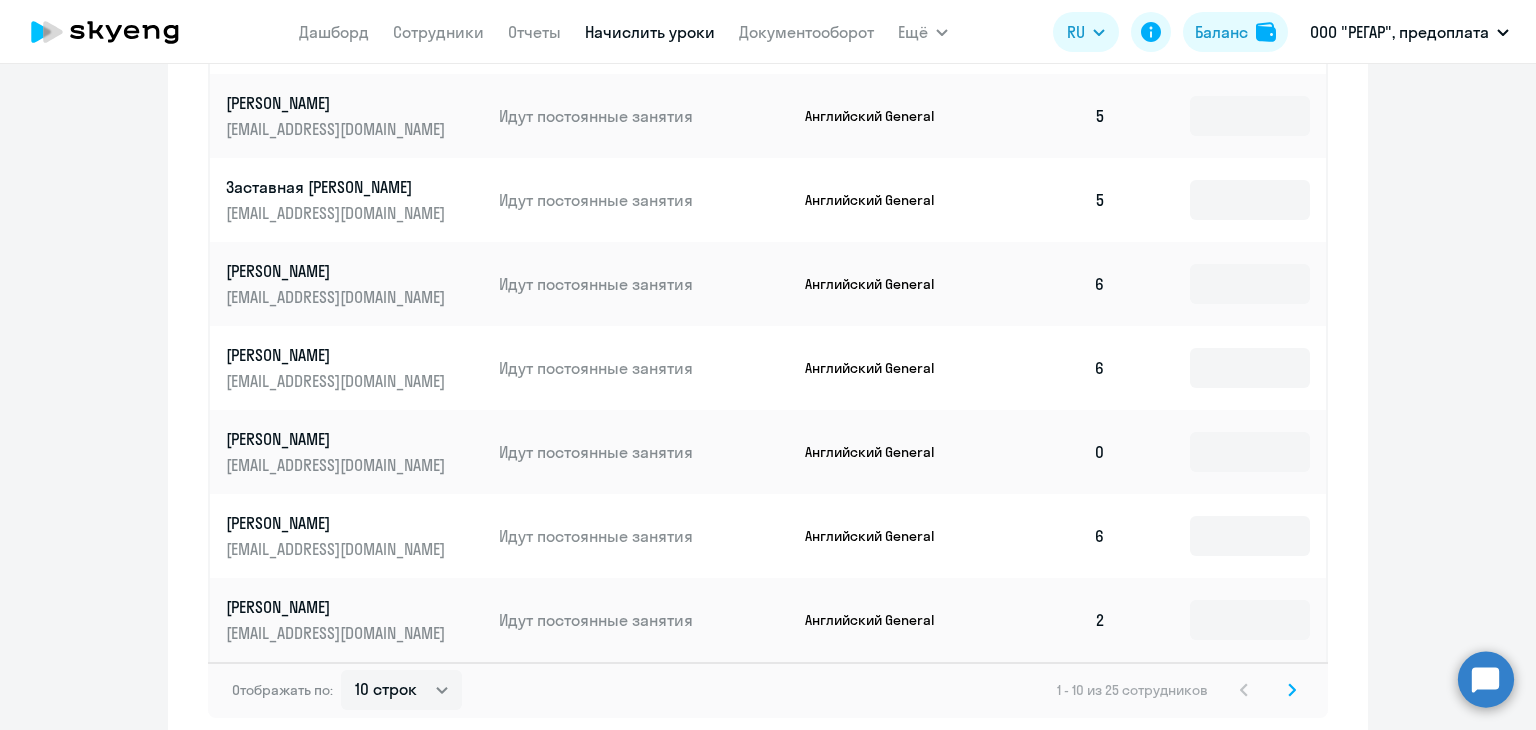 click 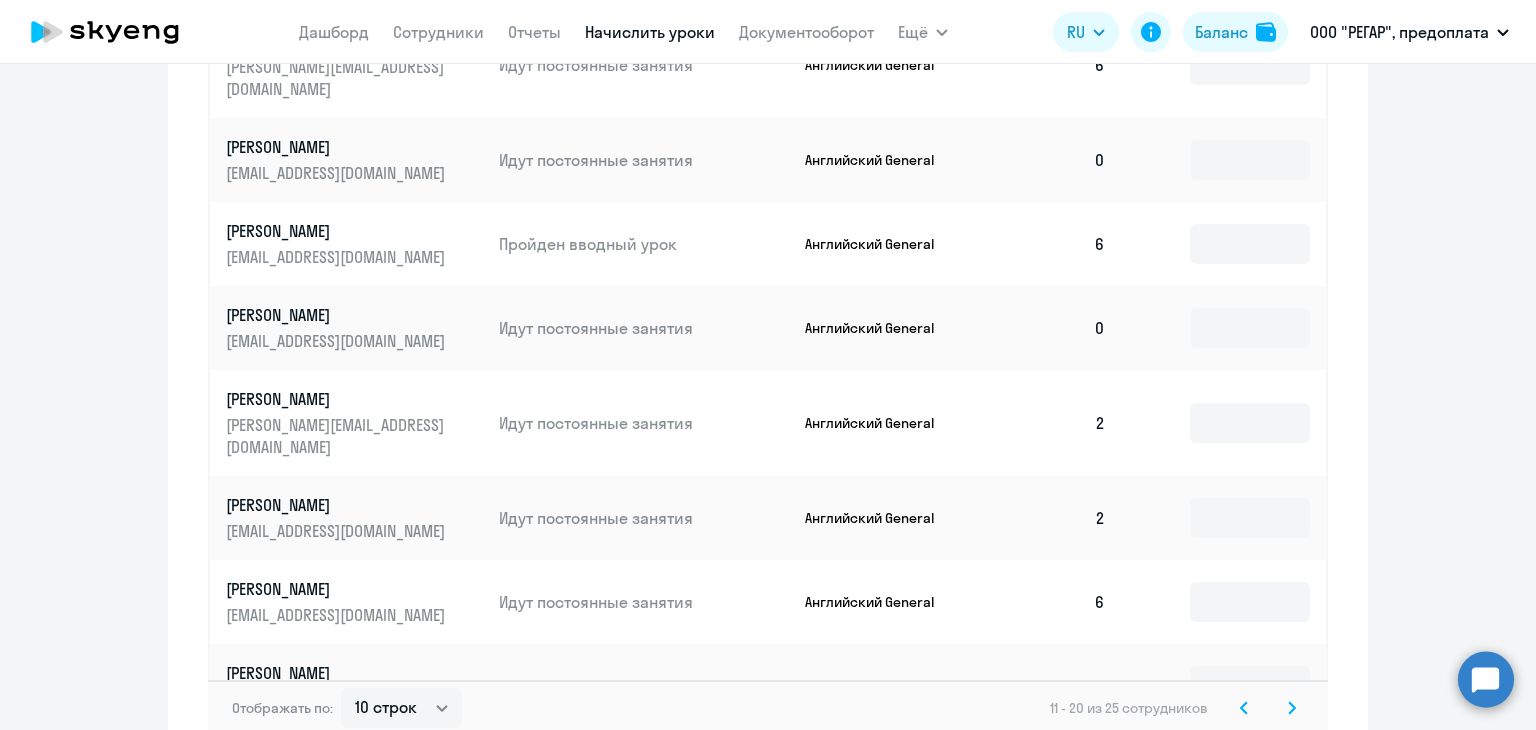 click 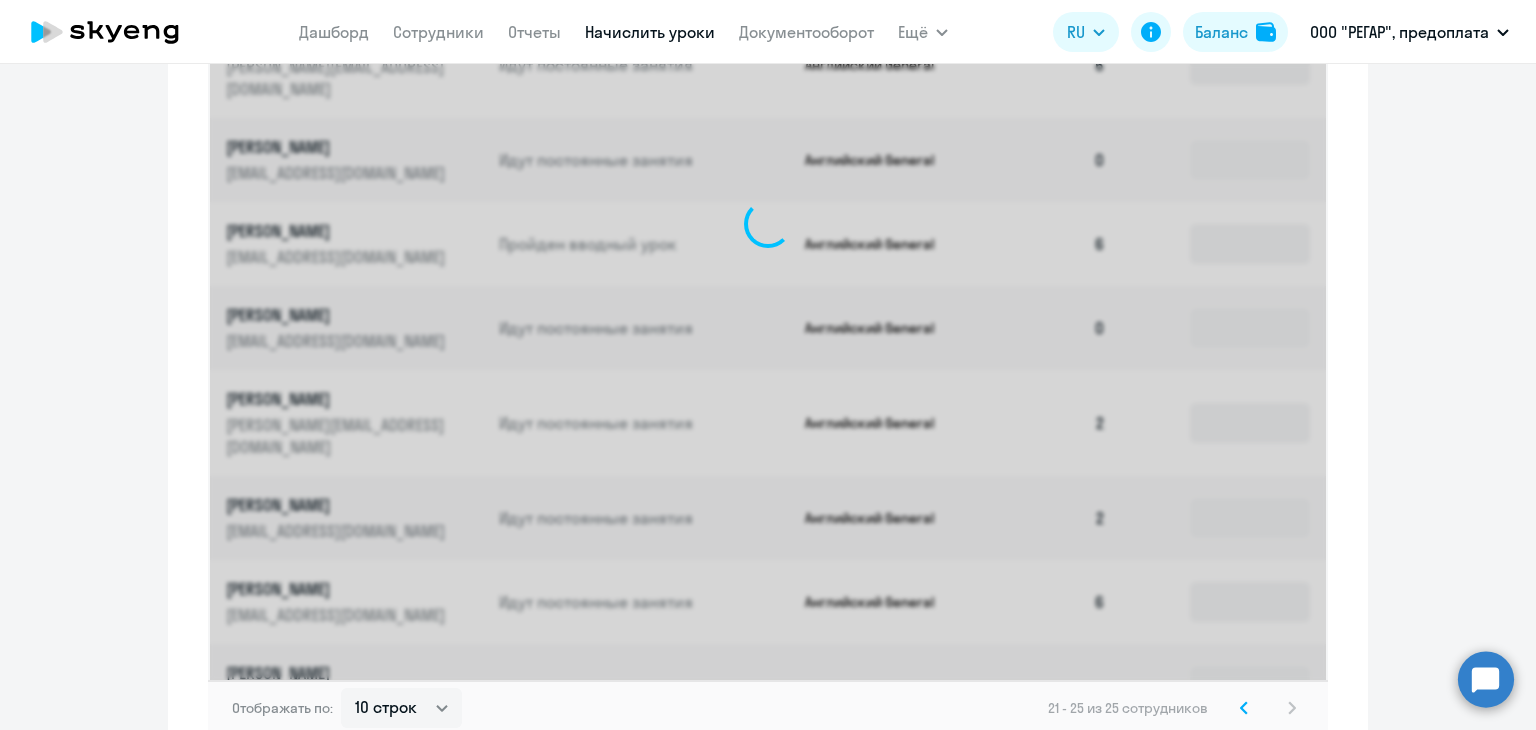 scroll, scrollTop: 880, scrollLeft: 0, axis: vertical 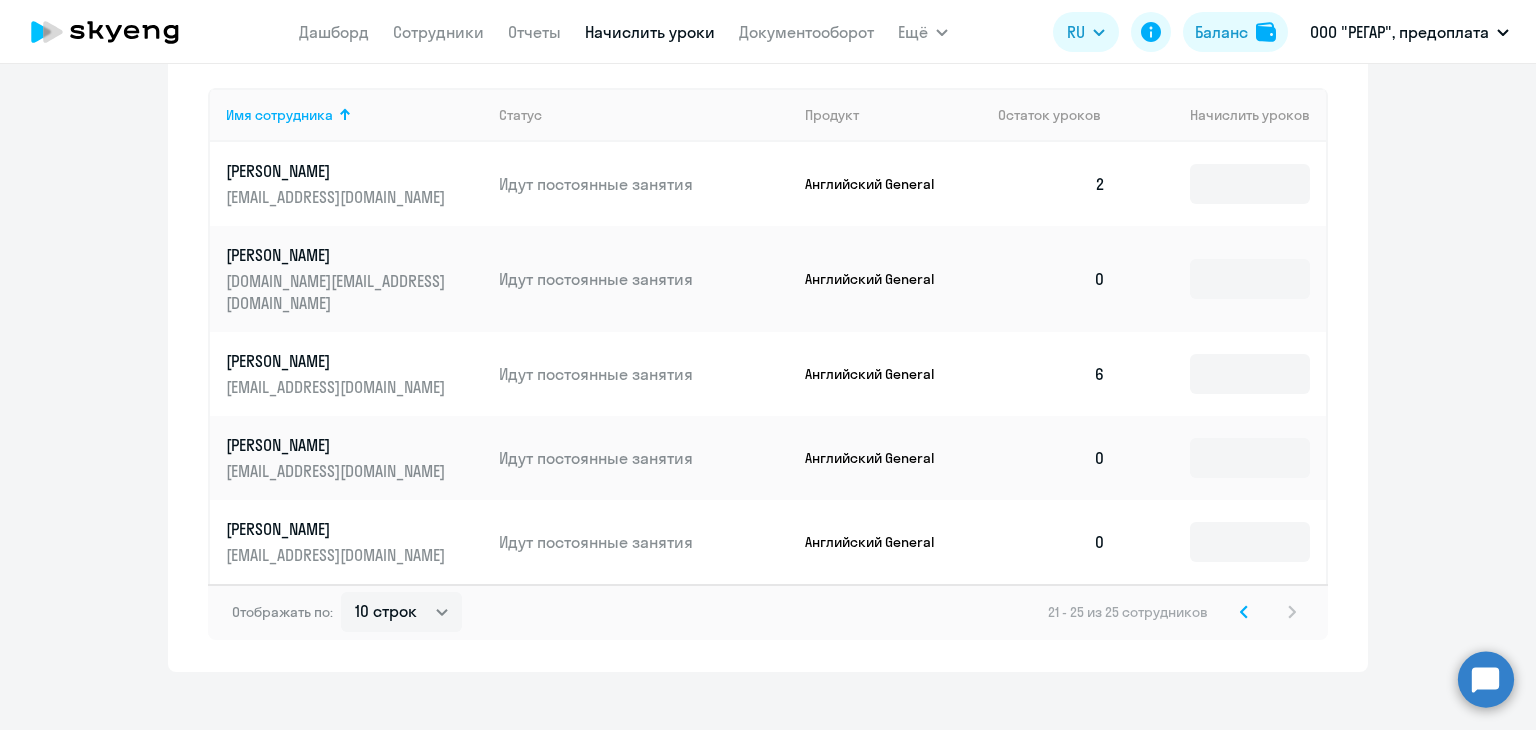 click 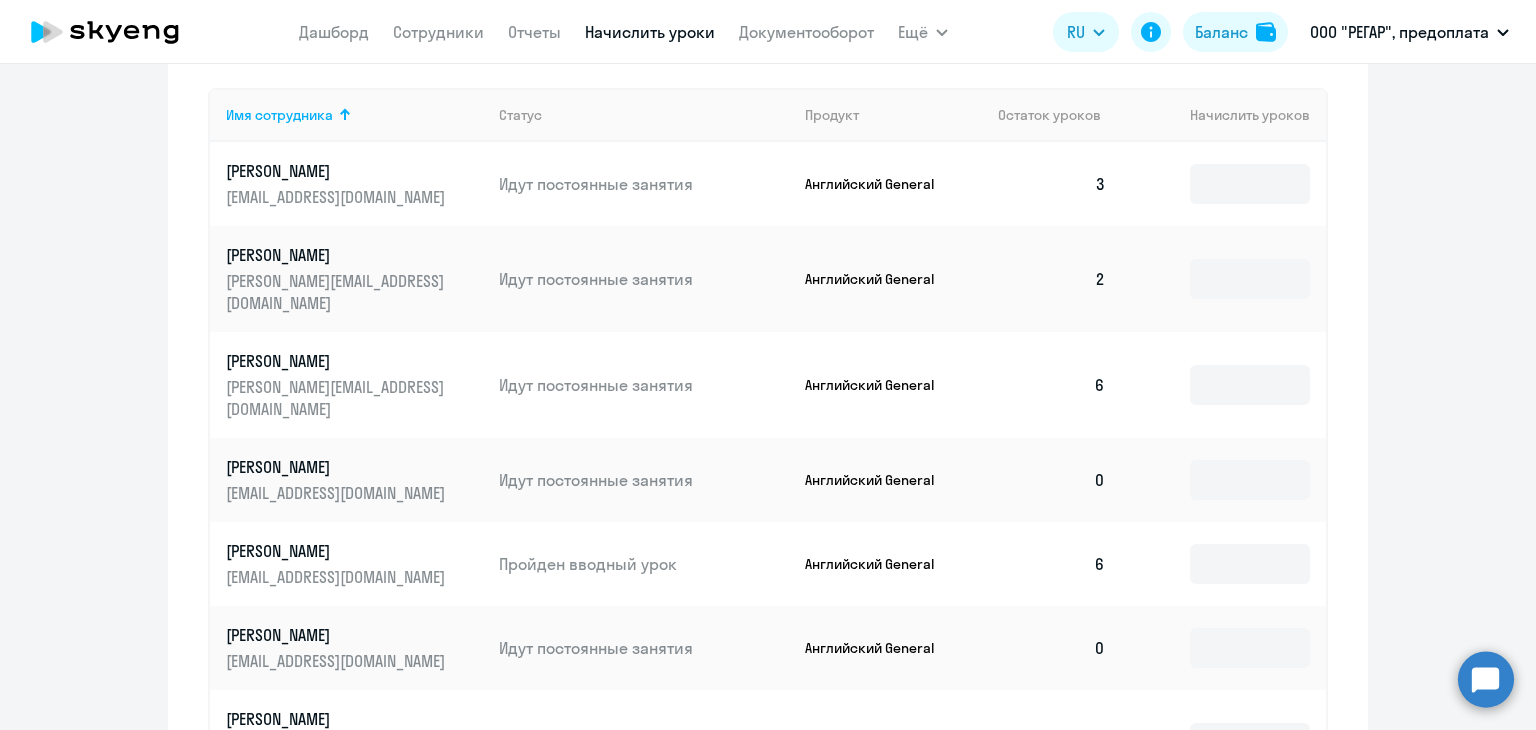 scroll, scrollTop: 1200, scrollLeft: 0, axis: vertical 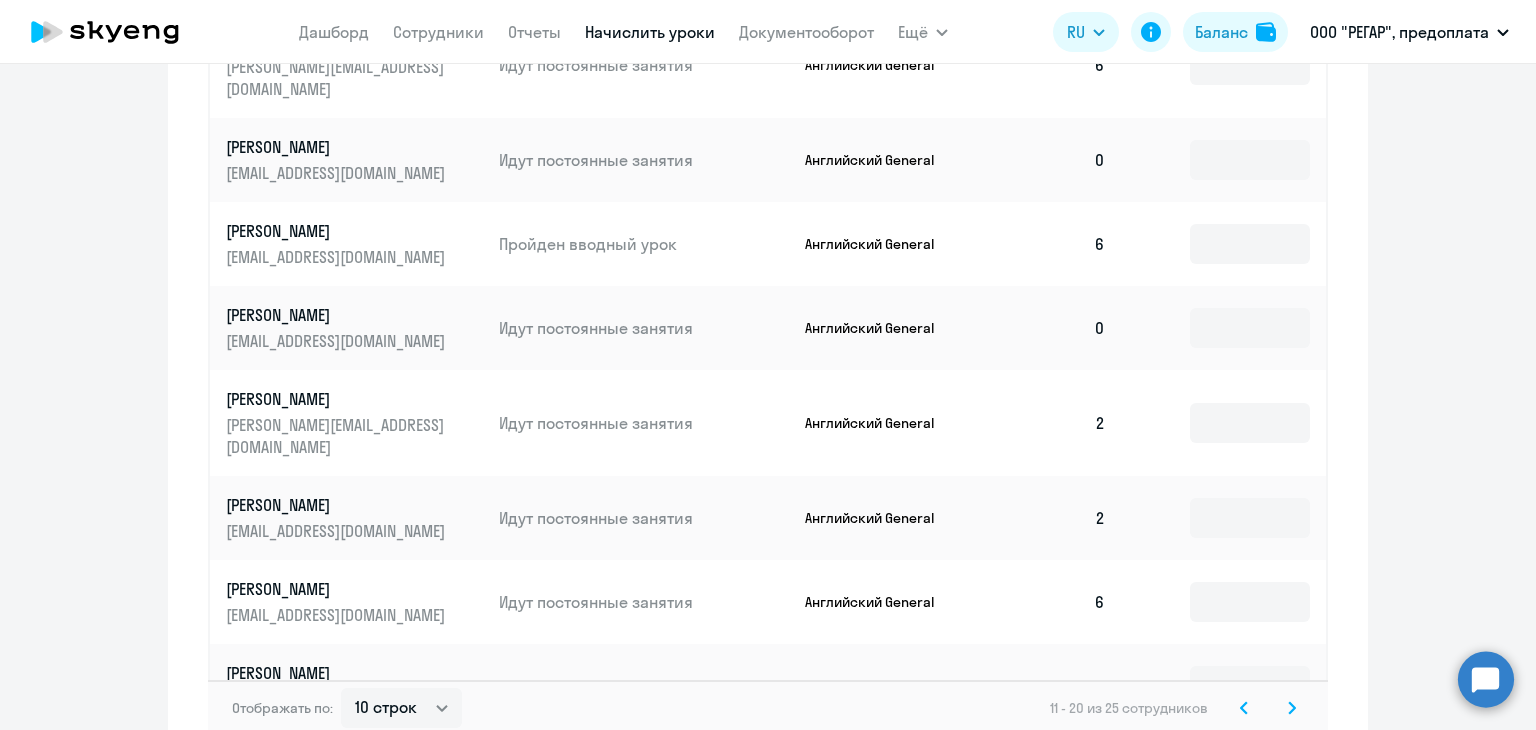 click 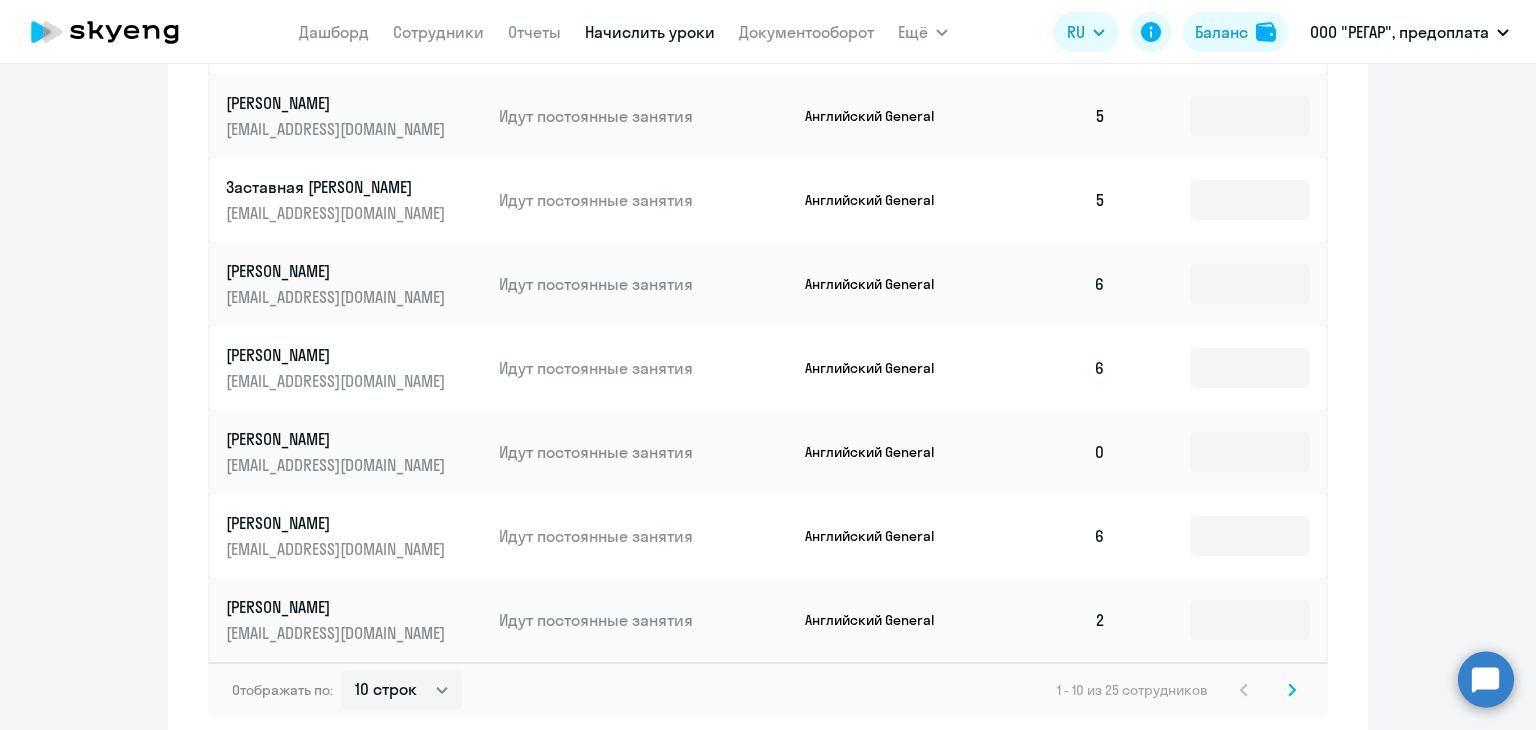 click on "Рекомендуем создать шаблон автоначислений Уроки больше не придётся начислять вручную. Например, можно настроить начисление для сотрудников раз в неделю или месяц, а ещё начисление может автоматически срабатывать, когда баланс сотрудника равен нулю.
Создать шаблон автоначислений
Начисление и списание уроков Начисление уроков Начисление пакетов Ожидают оплаты Списание уроков Английский General 38
[DEMOGRAPHIC_DATA] с Native 0 Английский Premium 0 Talks 0
6" 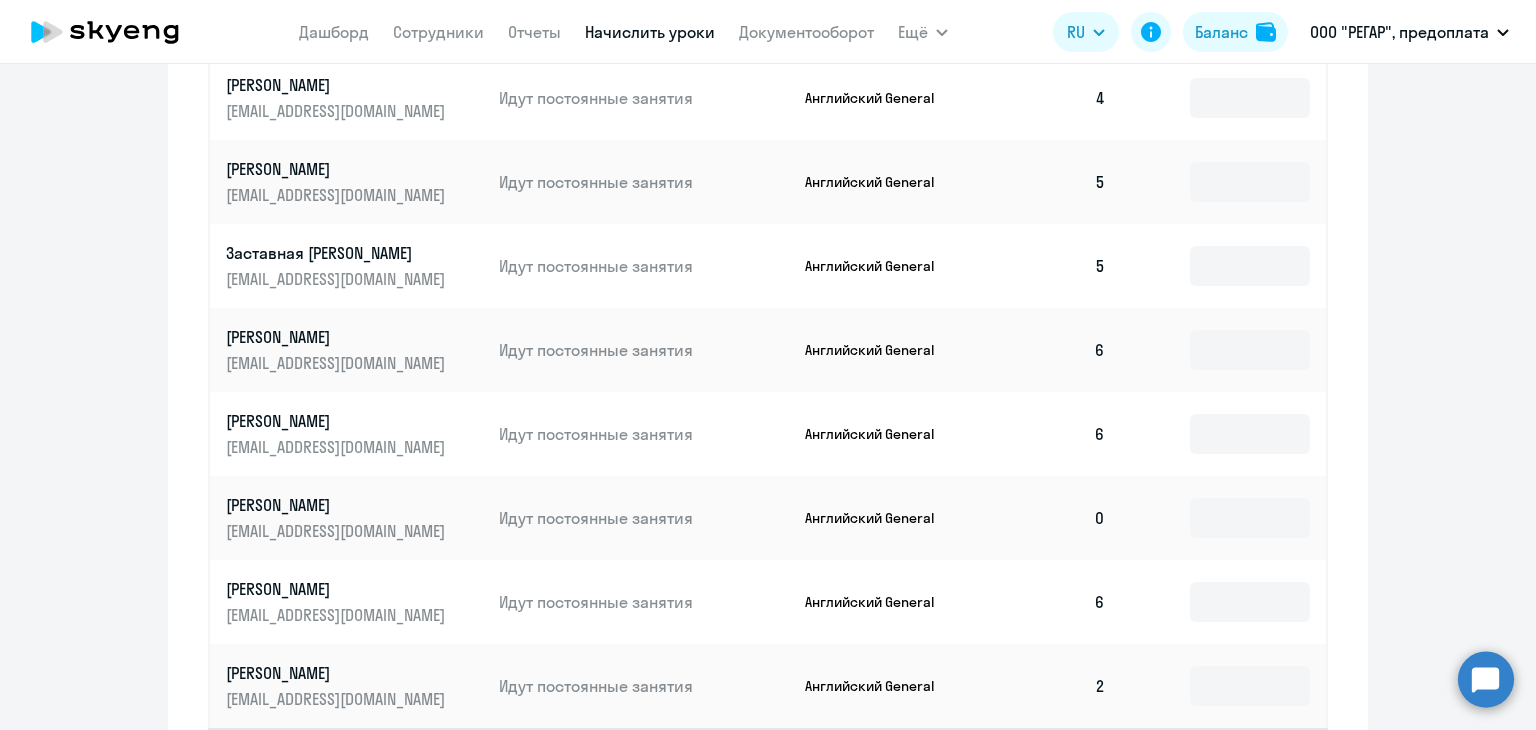 scroll, scrollTop: 1132, scrollLeft: 0, axis: vertical 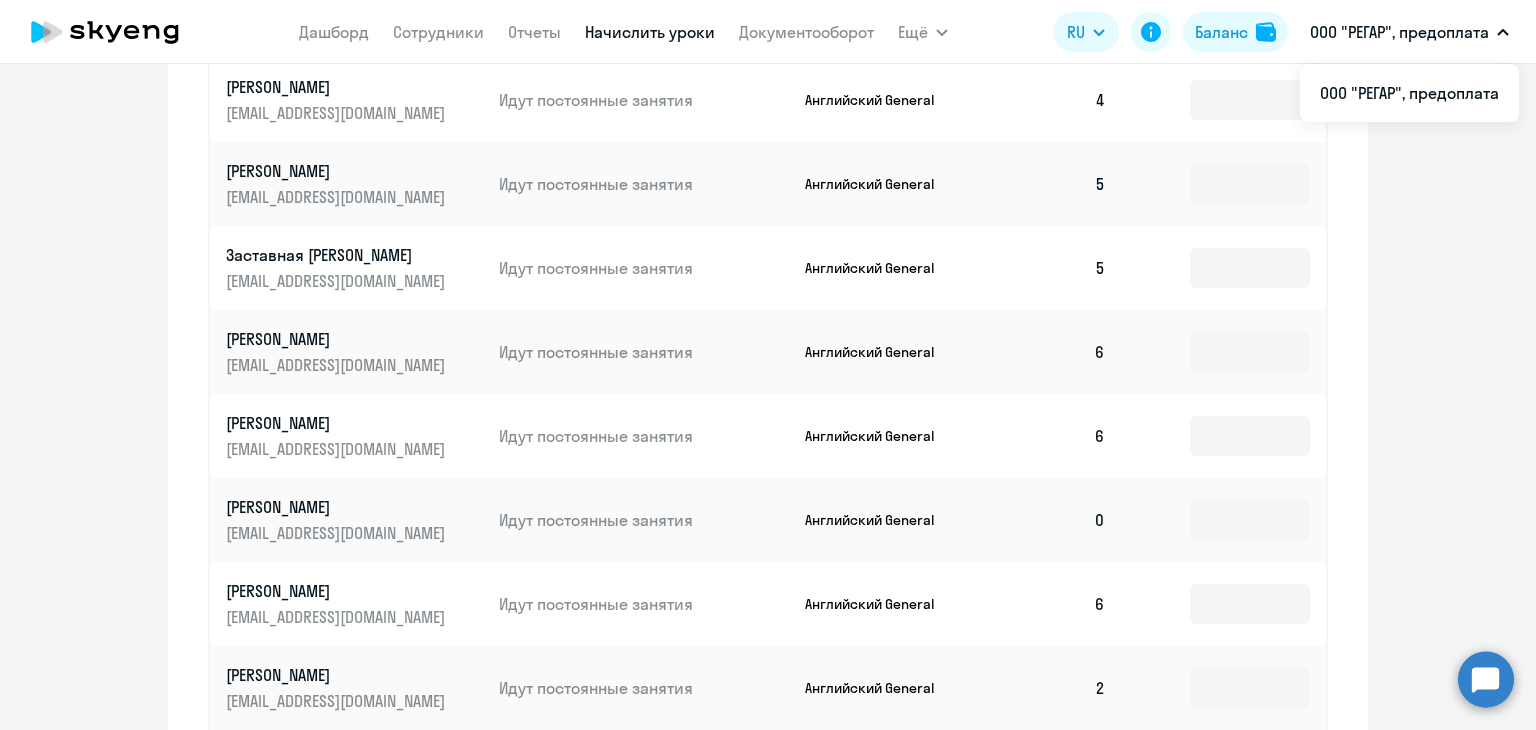 click on "Рекомендуем создать шаблон автоначислений Уроки больше не придётся начислять вручную. Например, можно настроить начисление для сотрудников раз в неделю или месяц, а ещё начисление может автоматически срабатывать, когда баланс сотрудника равен нулю.
Создать шаблон автоначислений
Начисление и списание уроков Начисление уроков Начисление пакетов Ожидают оплаты Списание уроков Английский General 38
[DEMOGRAPHIC_DATA] с Native 0 Английский Premium 0 Talks 0
6" 